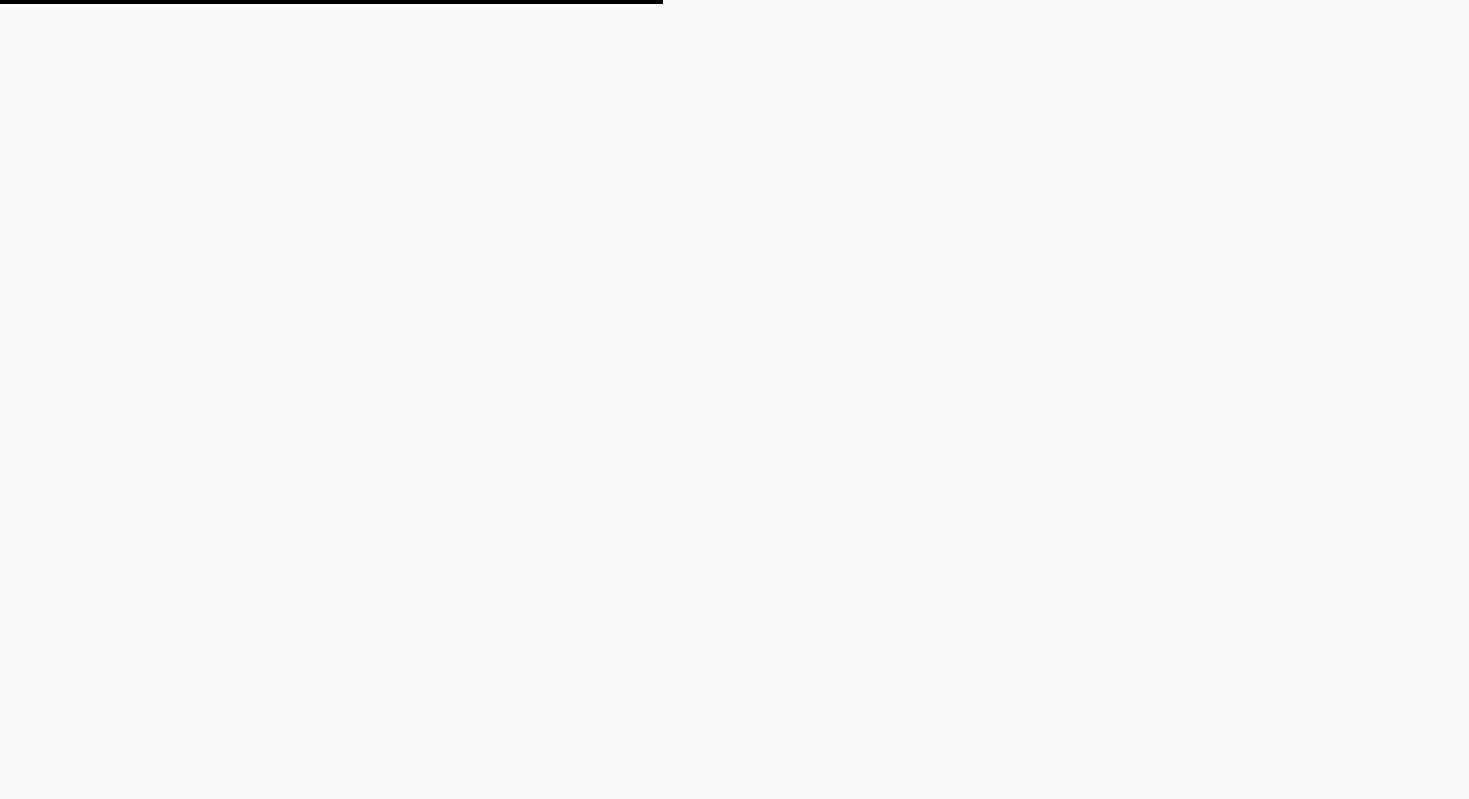 scroll, scrollTop: 0, scrollLeft: 0, axis: both 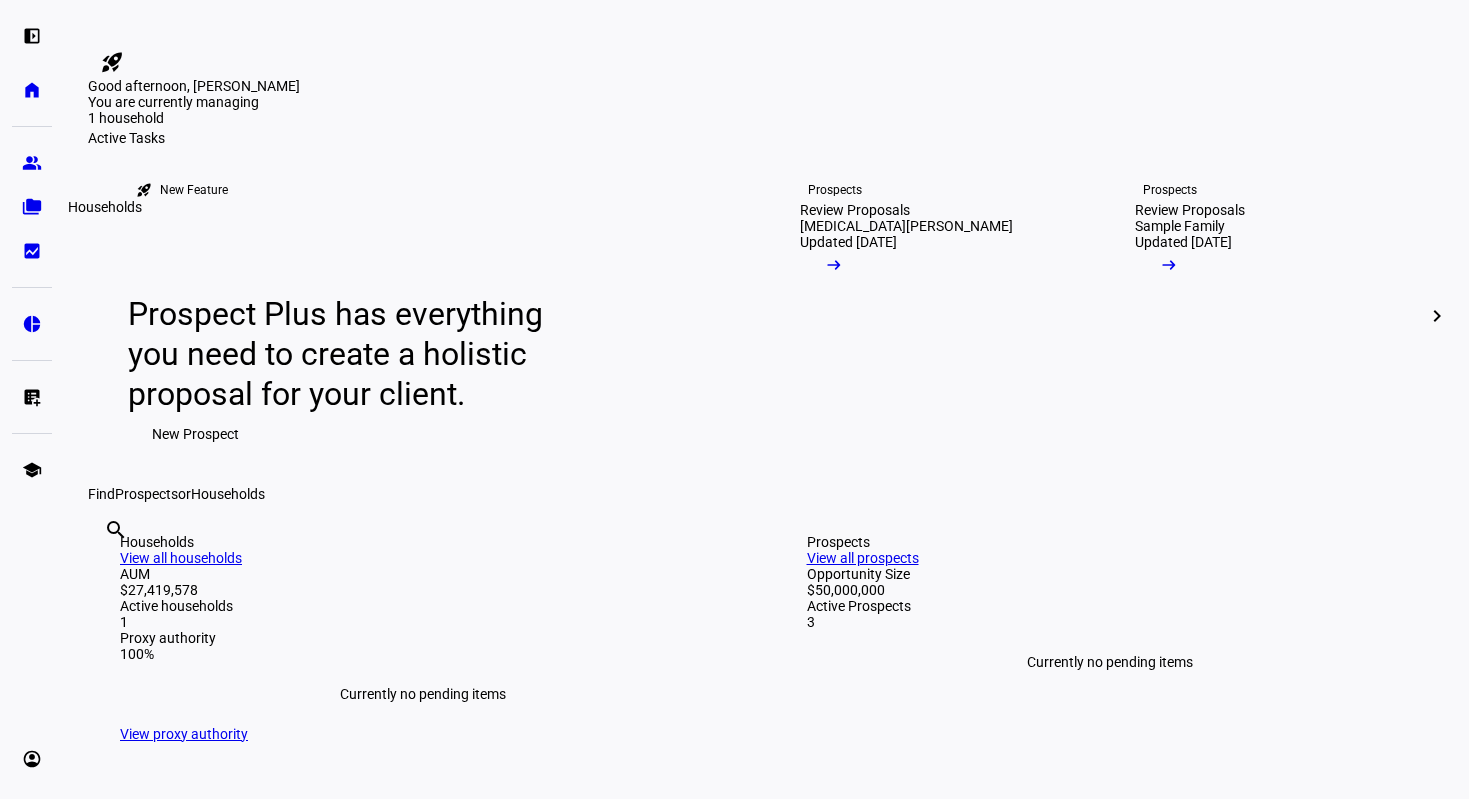 click on "folder_copy" at bounding box center (32, 207) 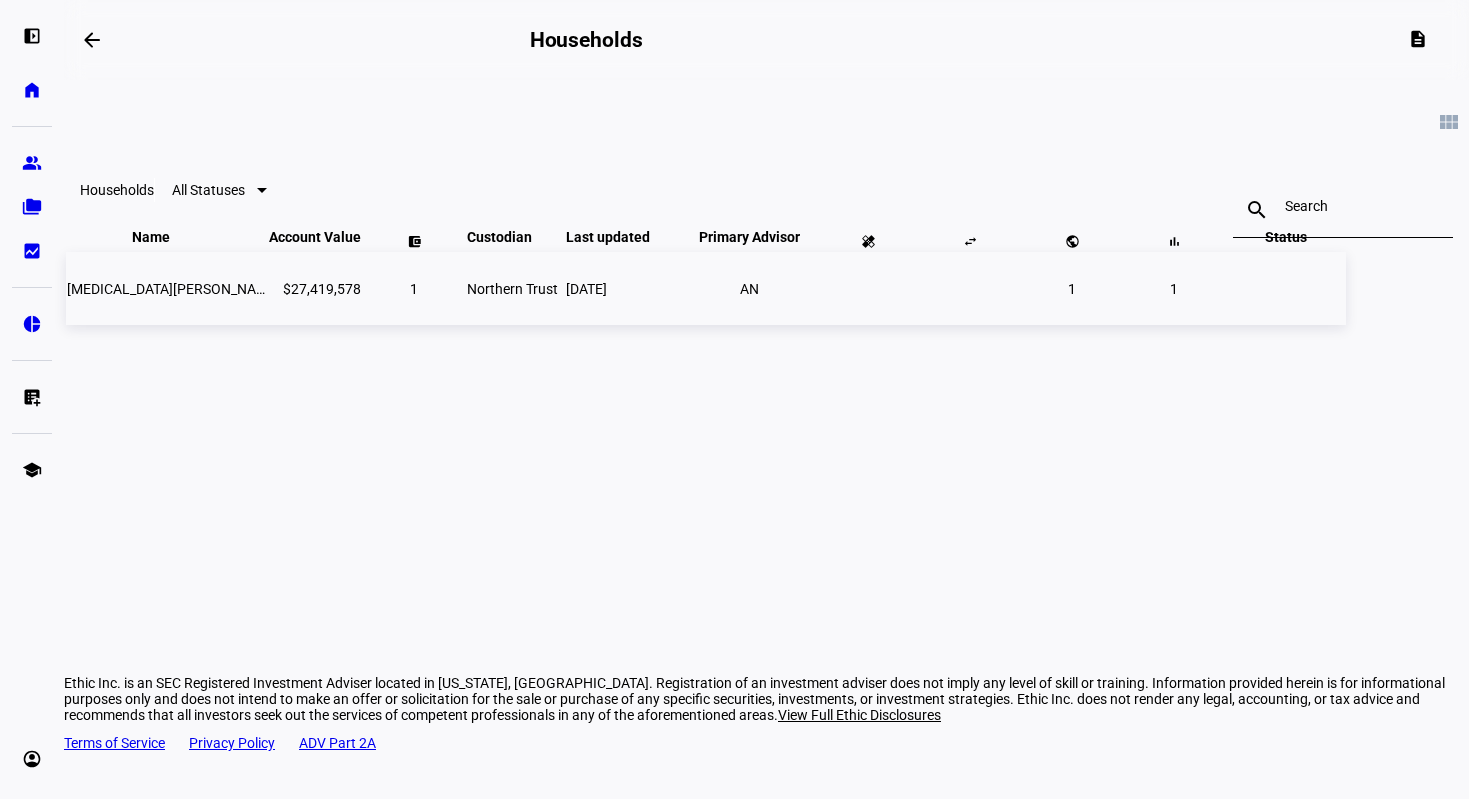 click on "[MEDICAL_DATA][PERSON_NAME] LLC - ETHIC" 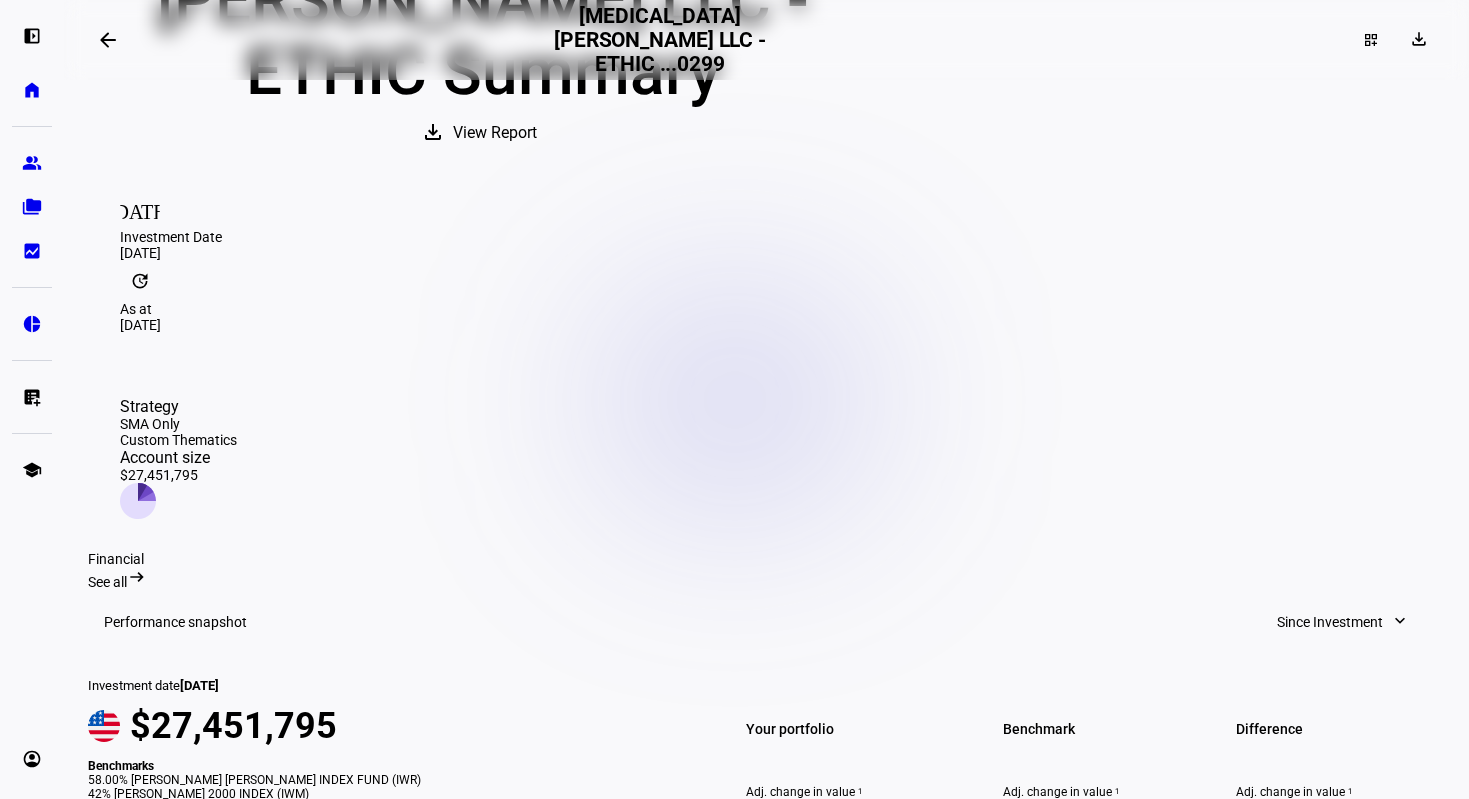 scroll, scrollTop: 500, scrollLeft: 0, axis: vertical 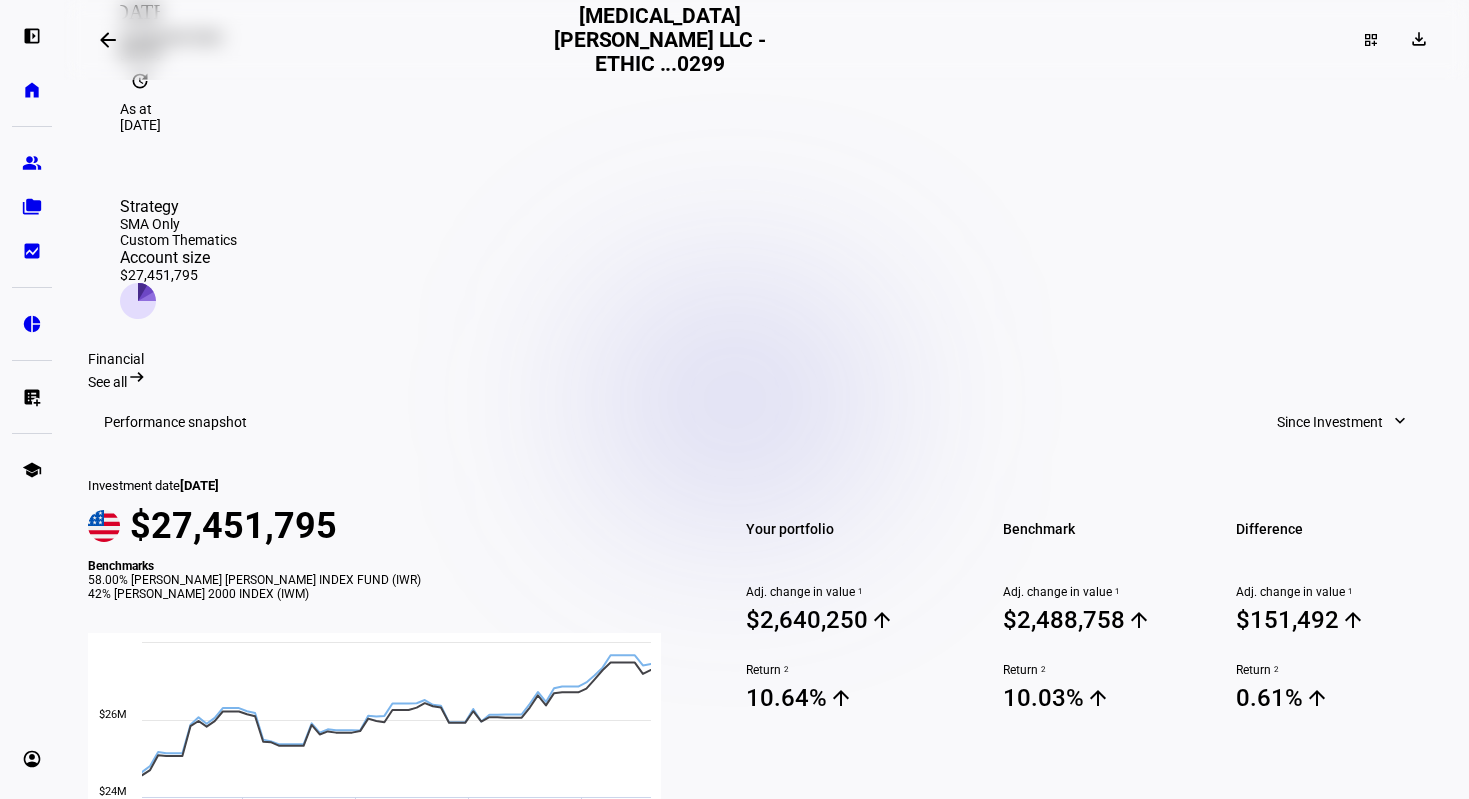 click on "expand_more" 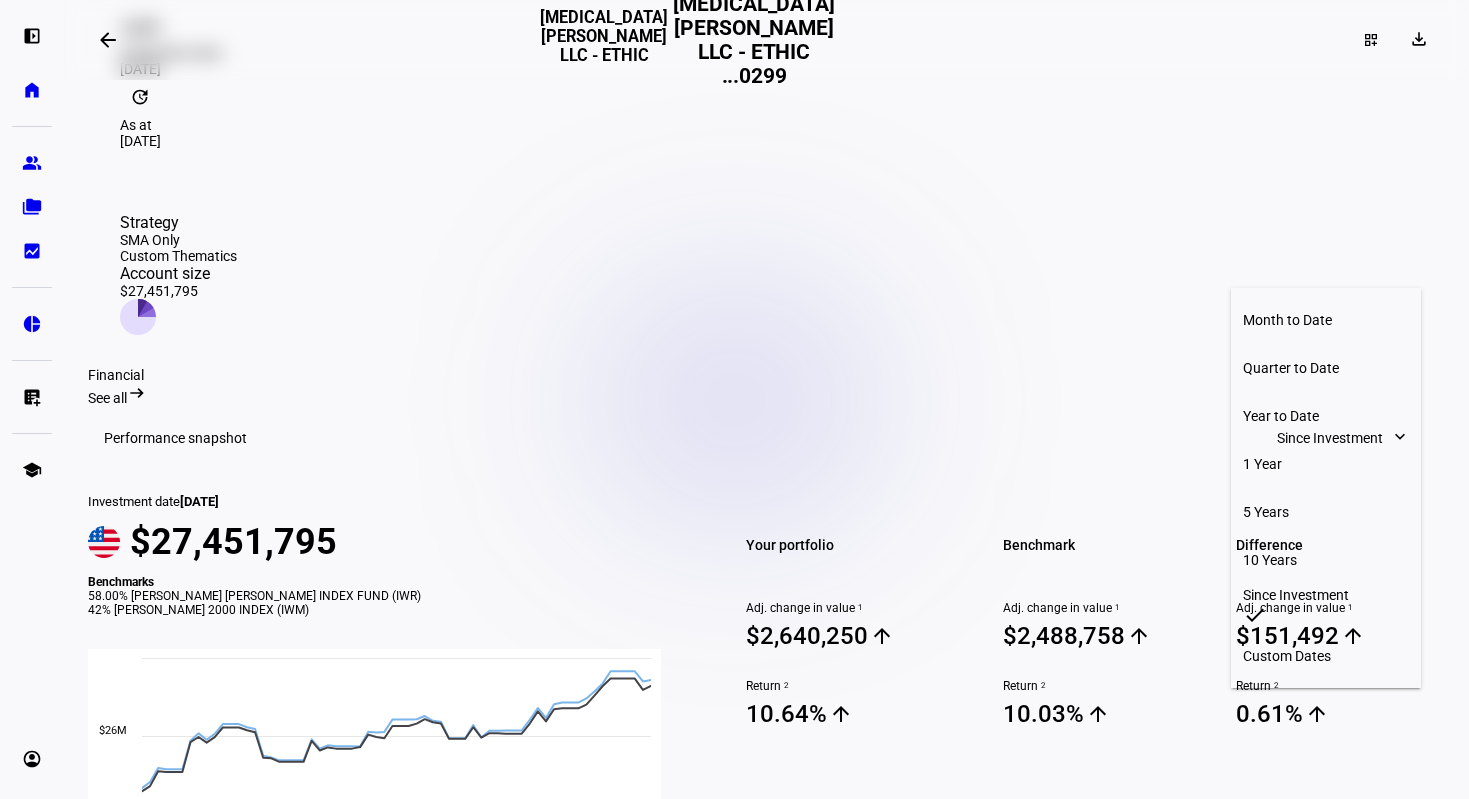 scroll, scrollTop: 532, scrollLeft: 0, axis: vertical 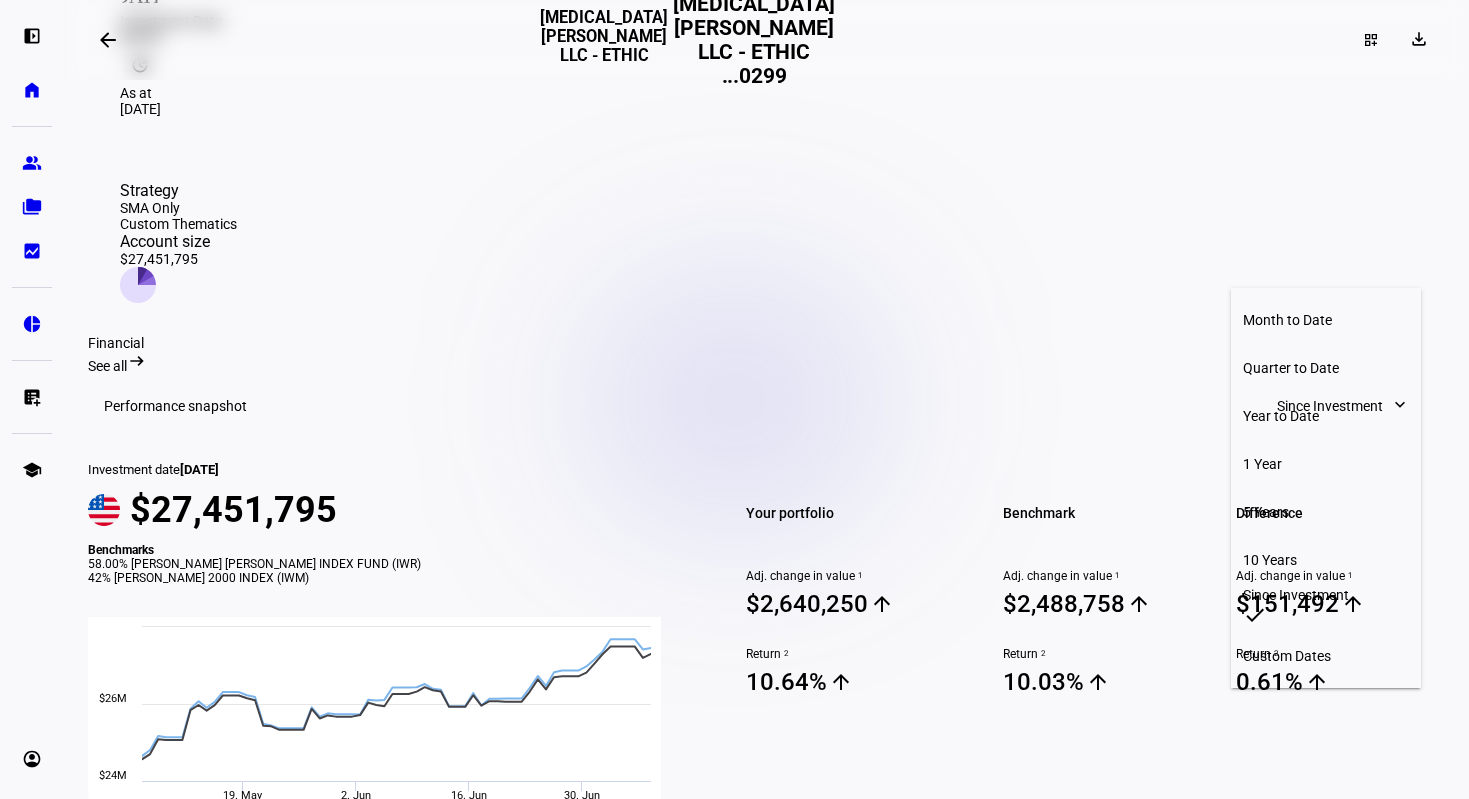 click on "Custom Dates" at bounding box center [1326, 656] 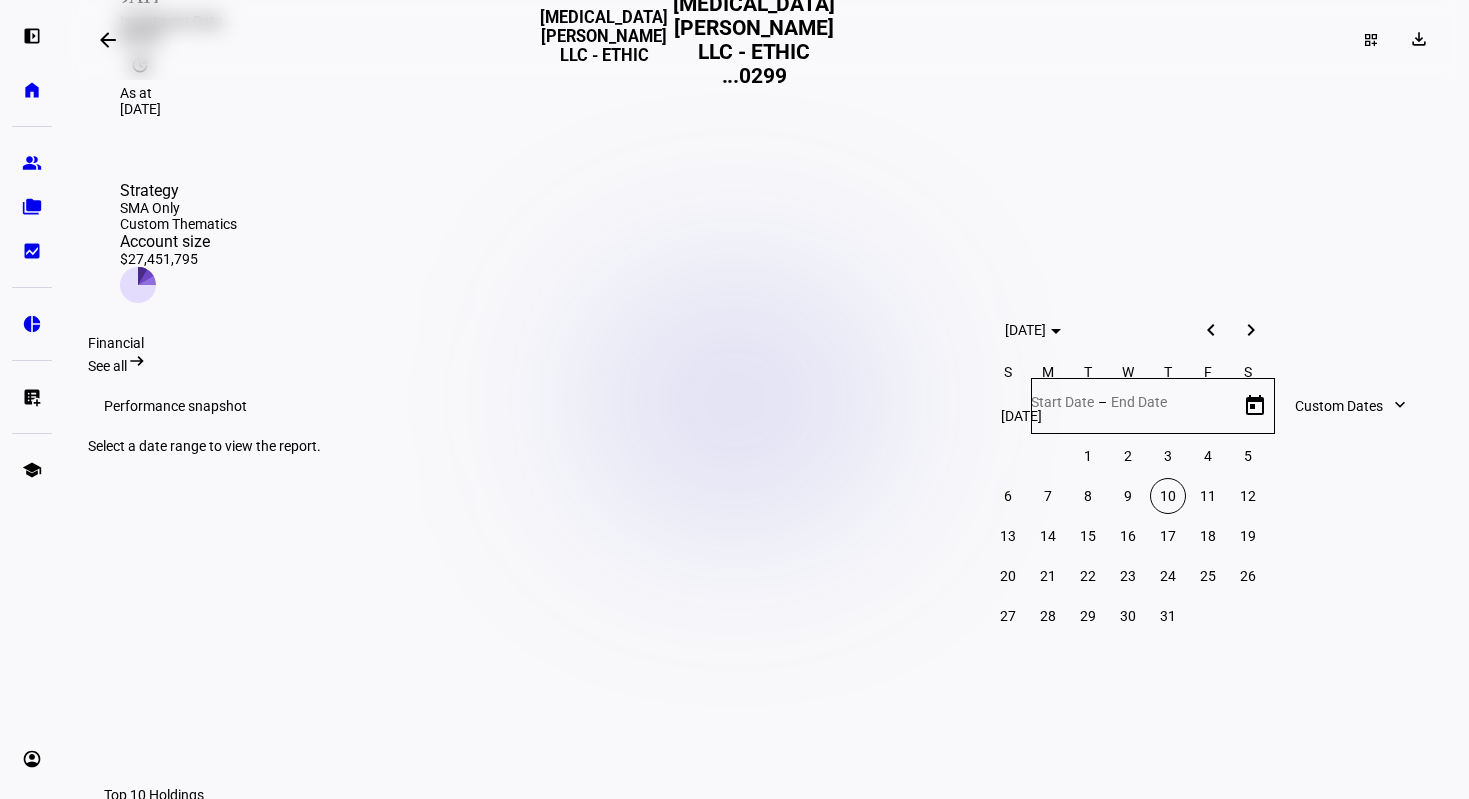 click at bounding box center (1211, 330) 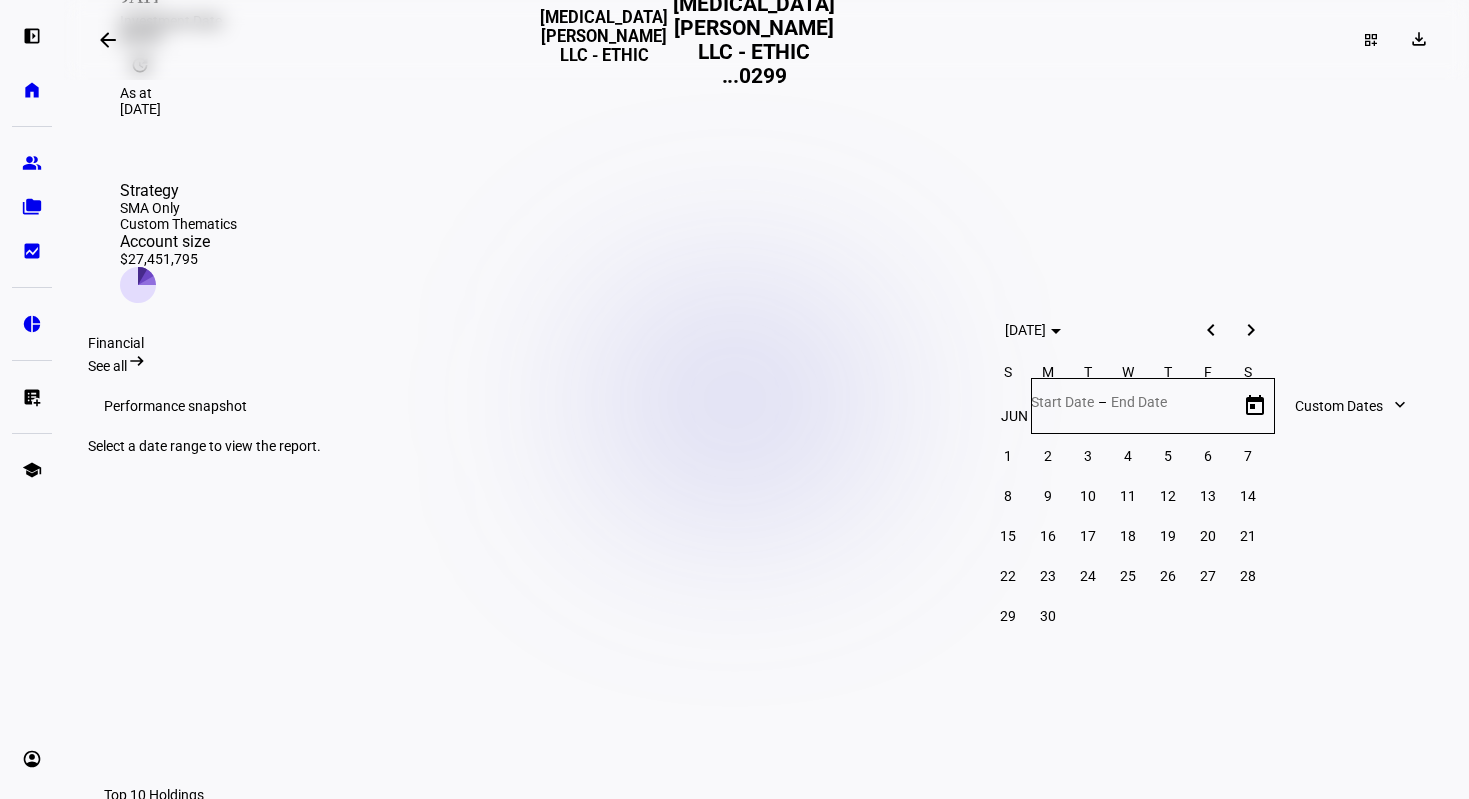 click on "1" at bounding box center (1008, 456) 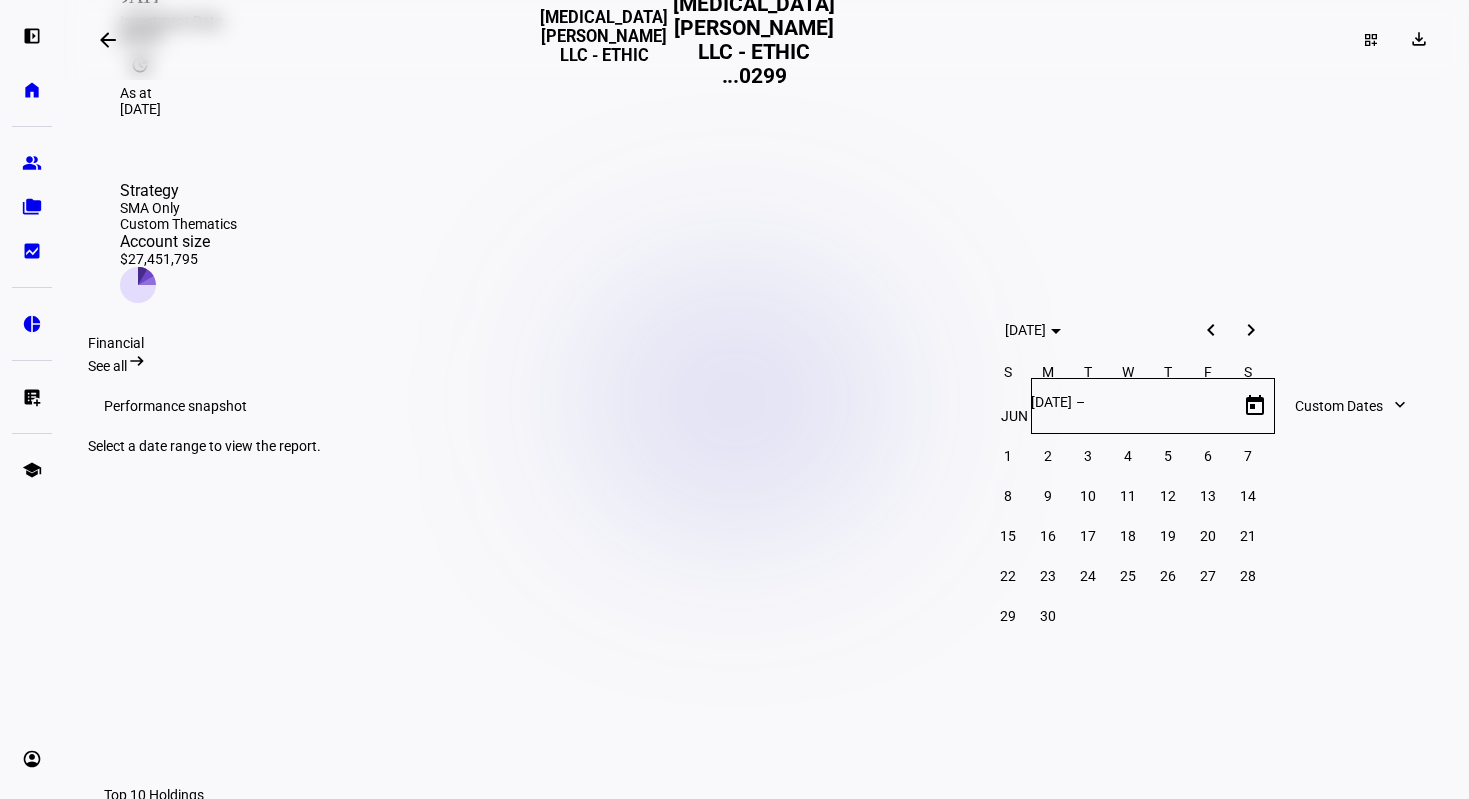type 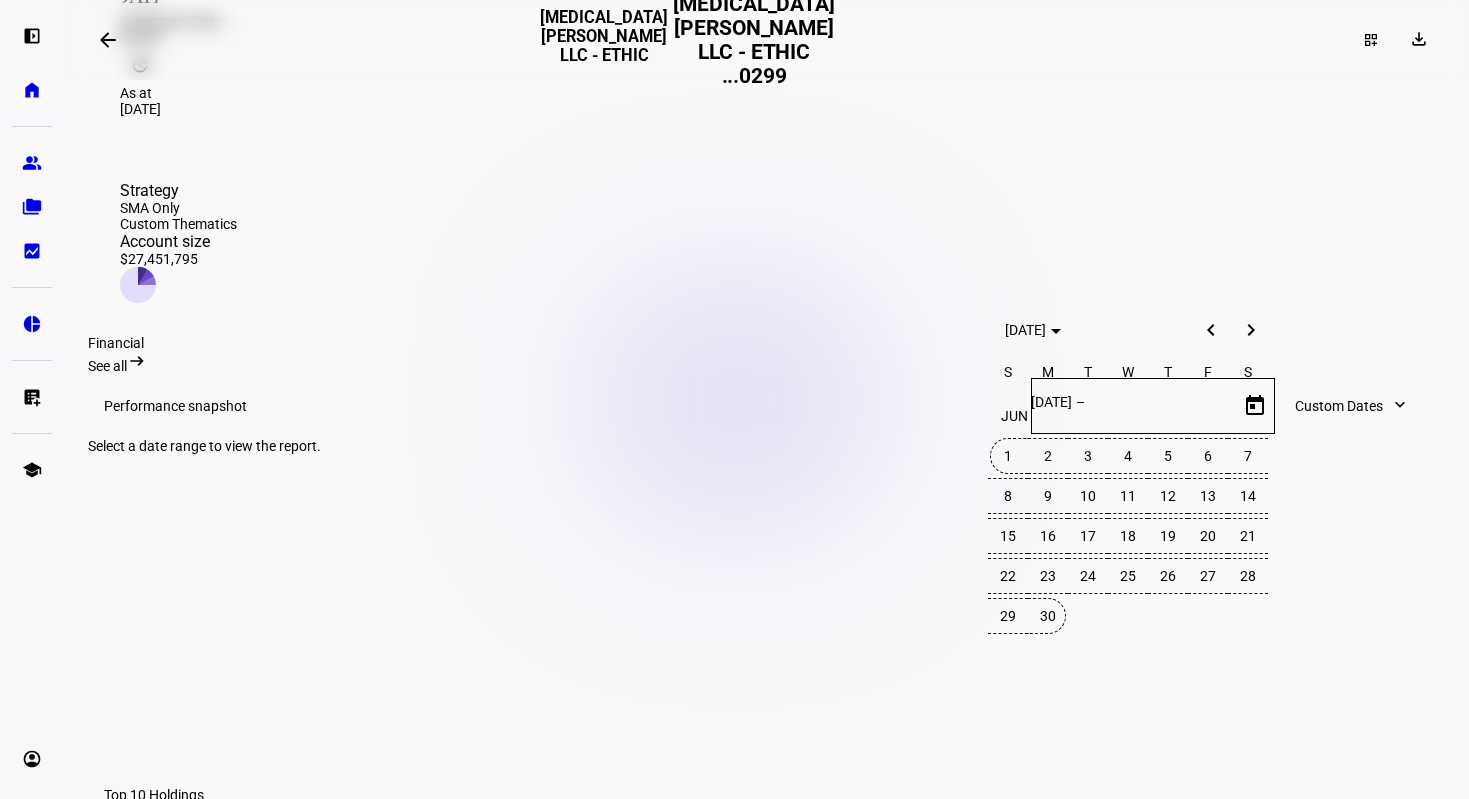 type 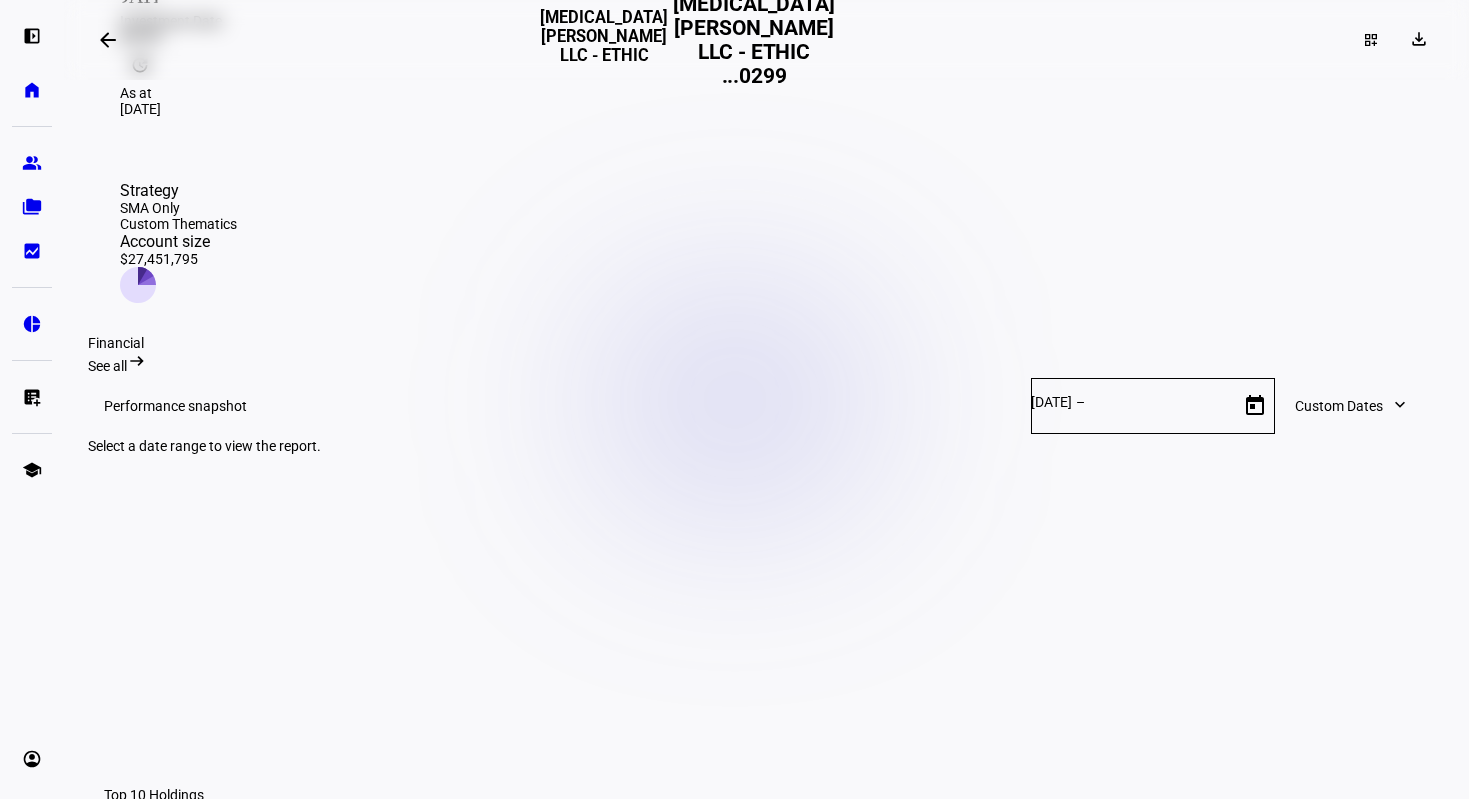 type on "[DATE]" 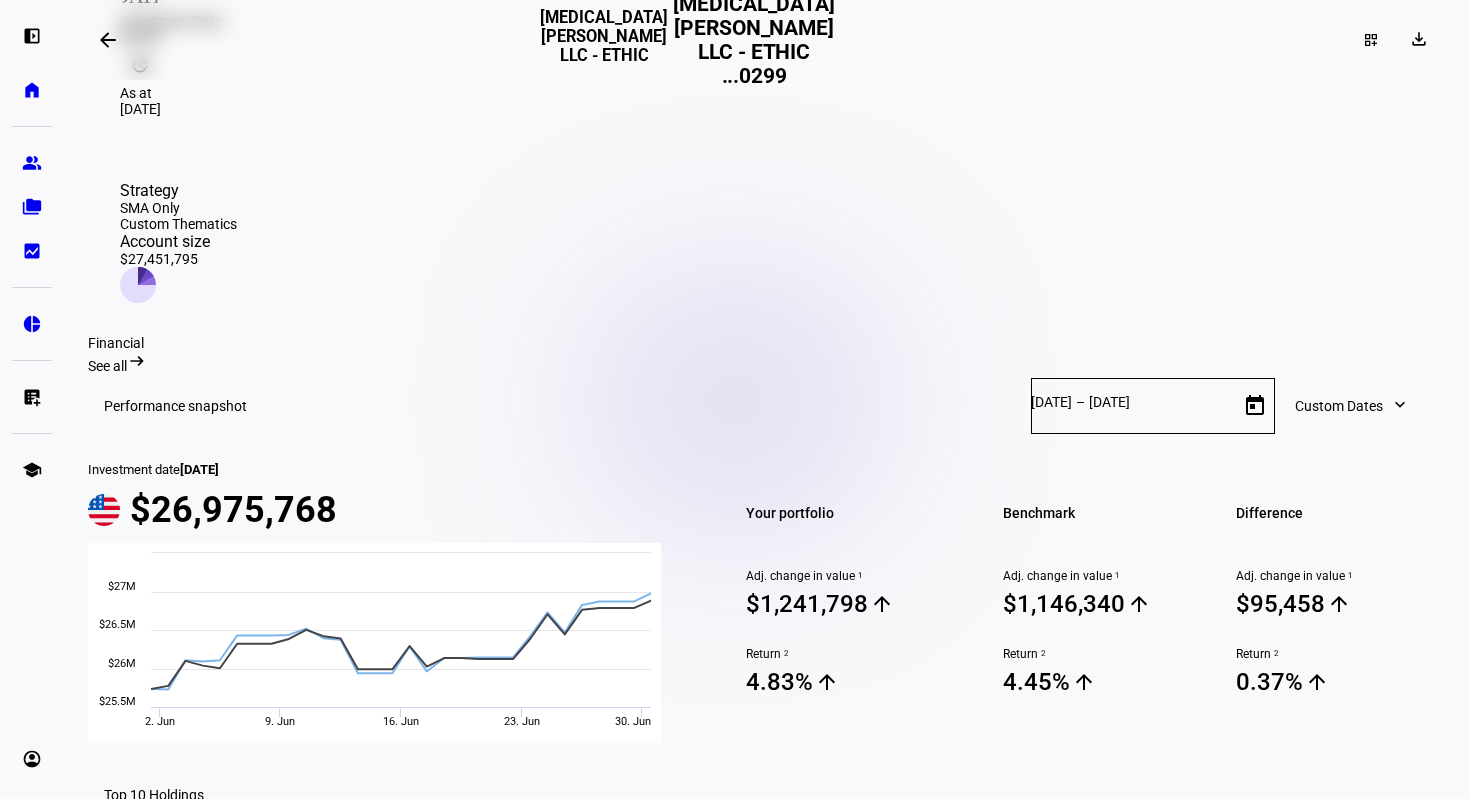 click on "Top 10 Holdings  search close" 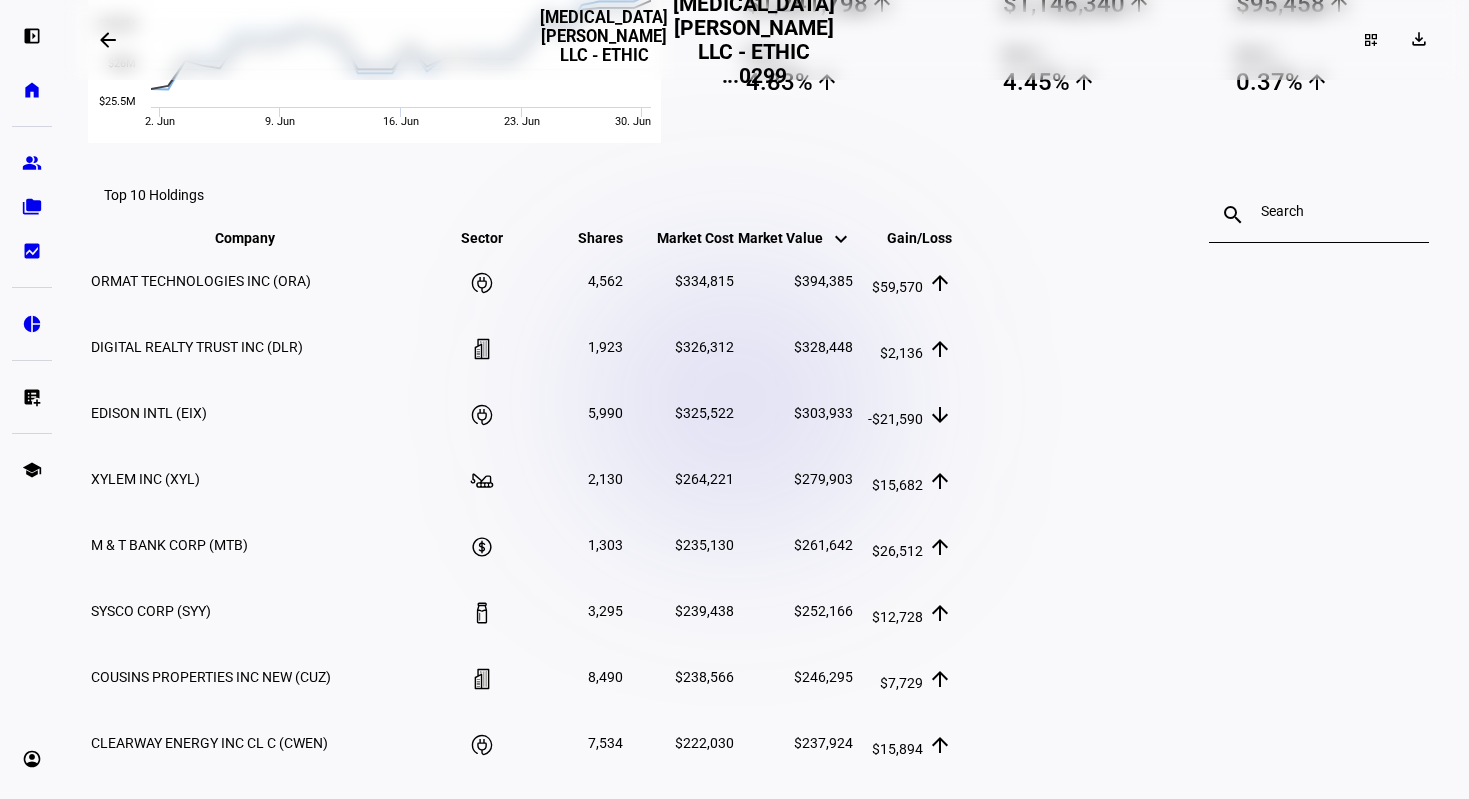 scroll, scrollTop: 732, scrollLeft: 0, axis: vertical 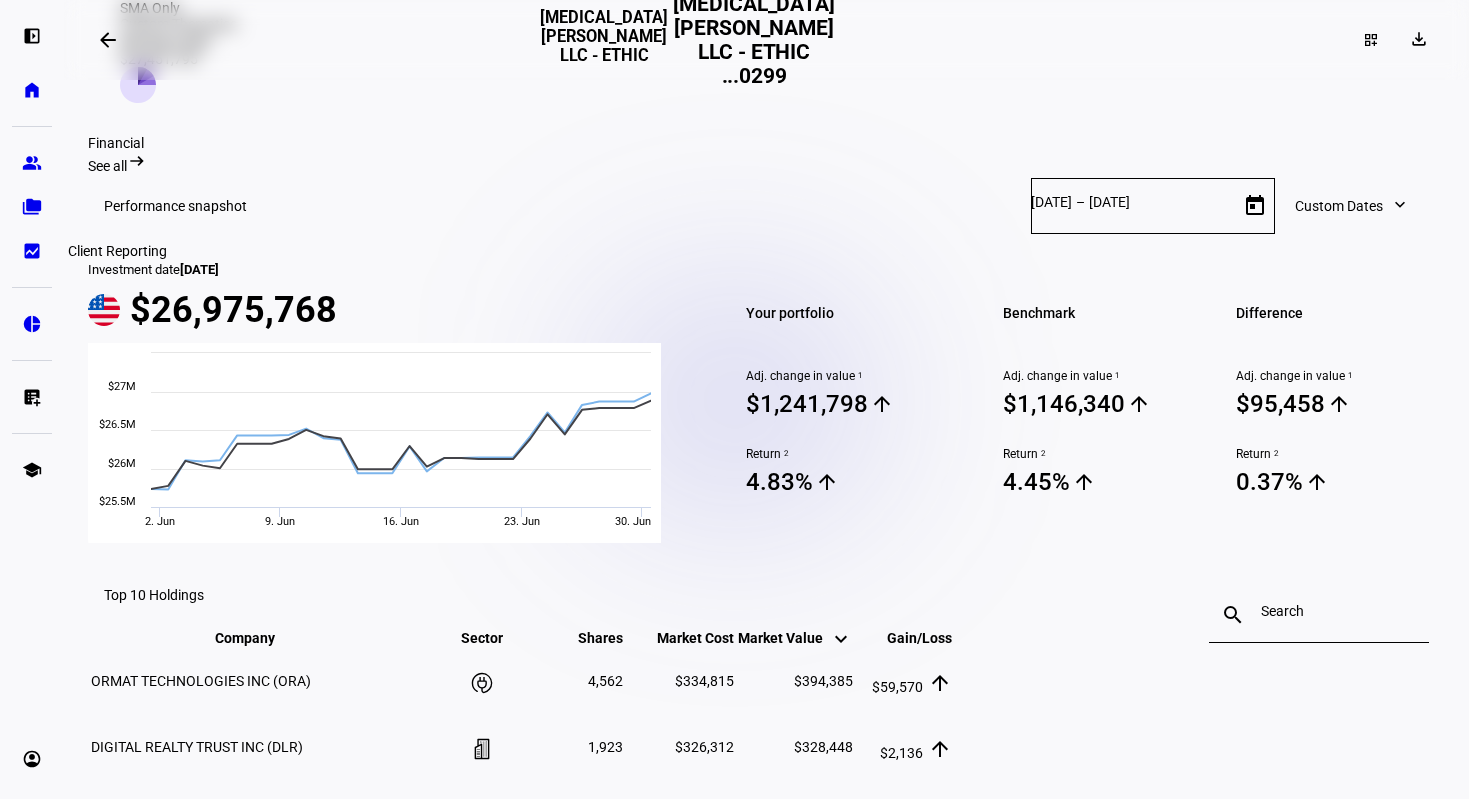 click on "bid_landscape  Client Reporting" at bounding box center [32, 251] 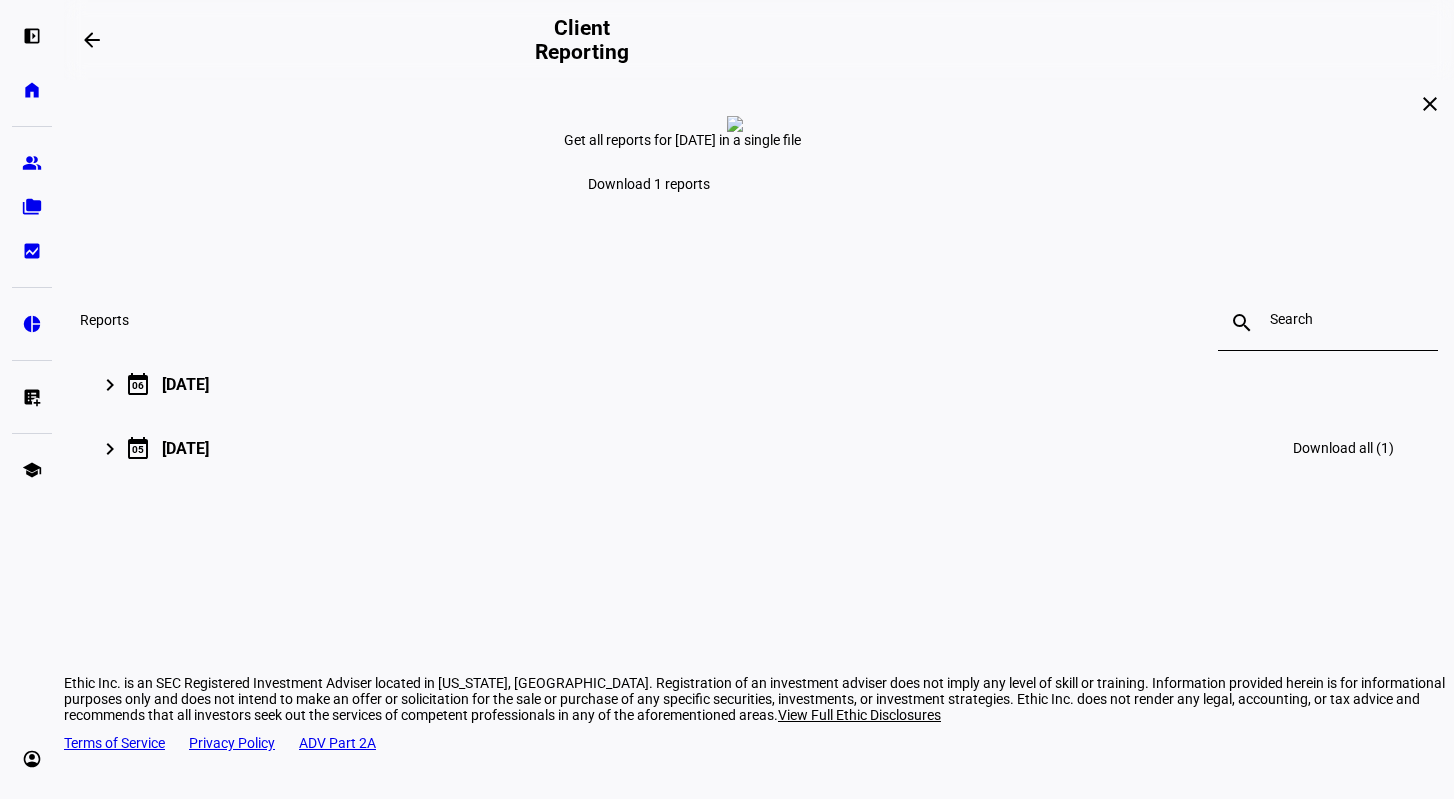 click on "keyboard_arrow_right" at bounding box center [110, 449] 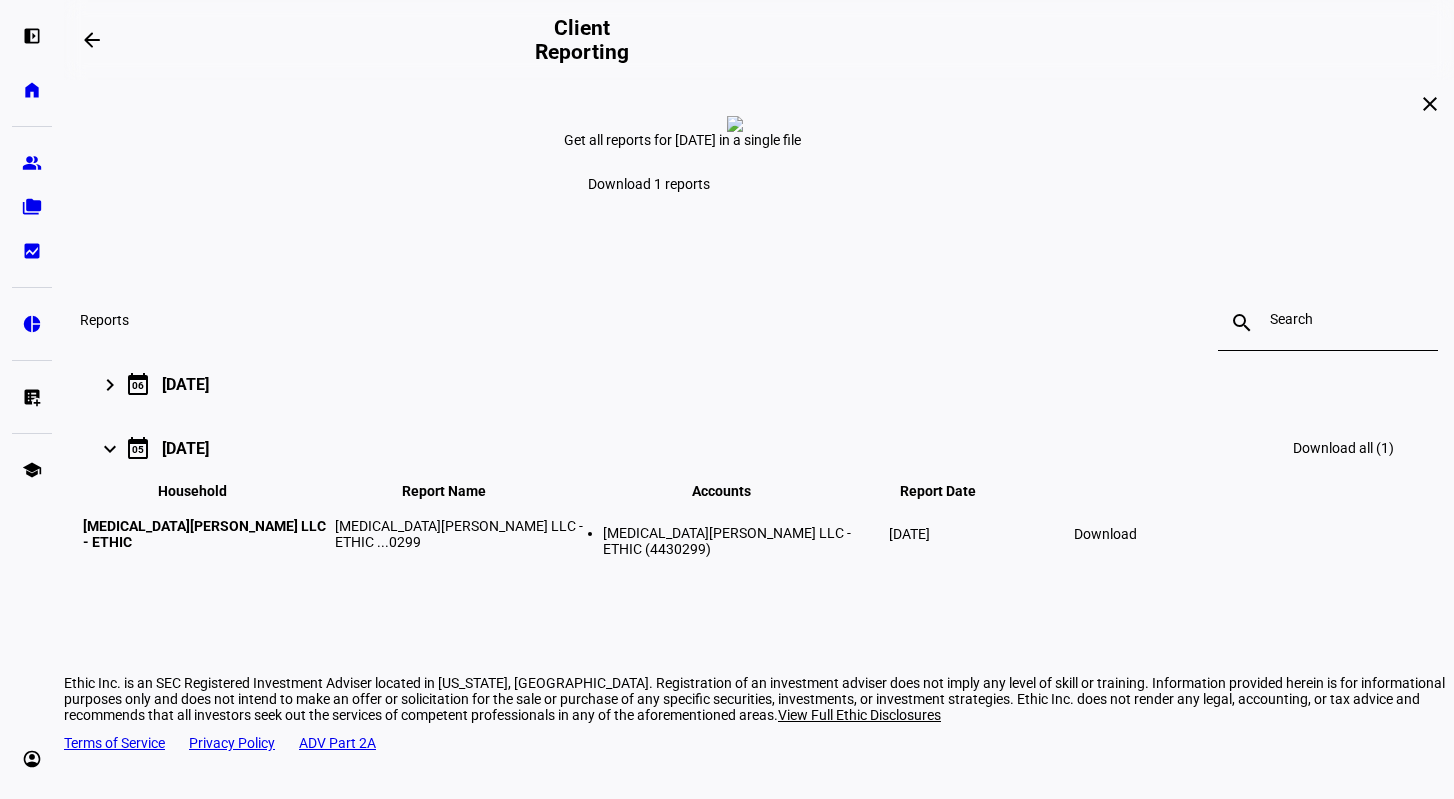 click on "Download" at bounding box center [1105, 534] 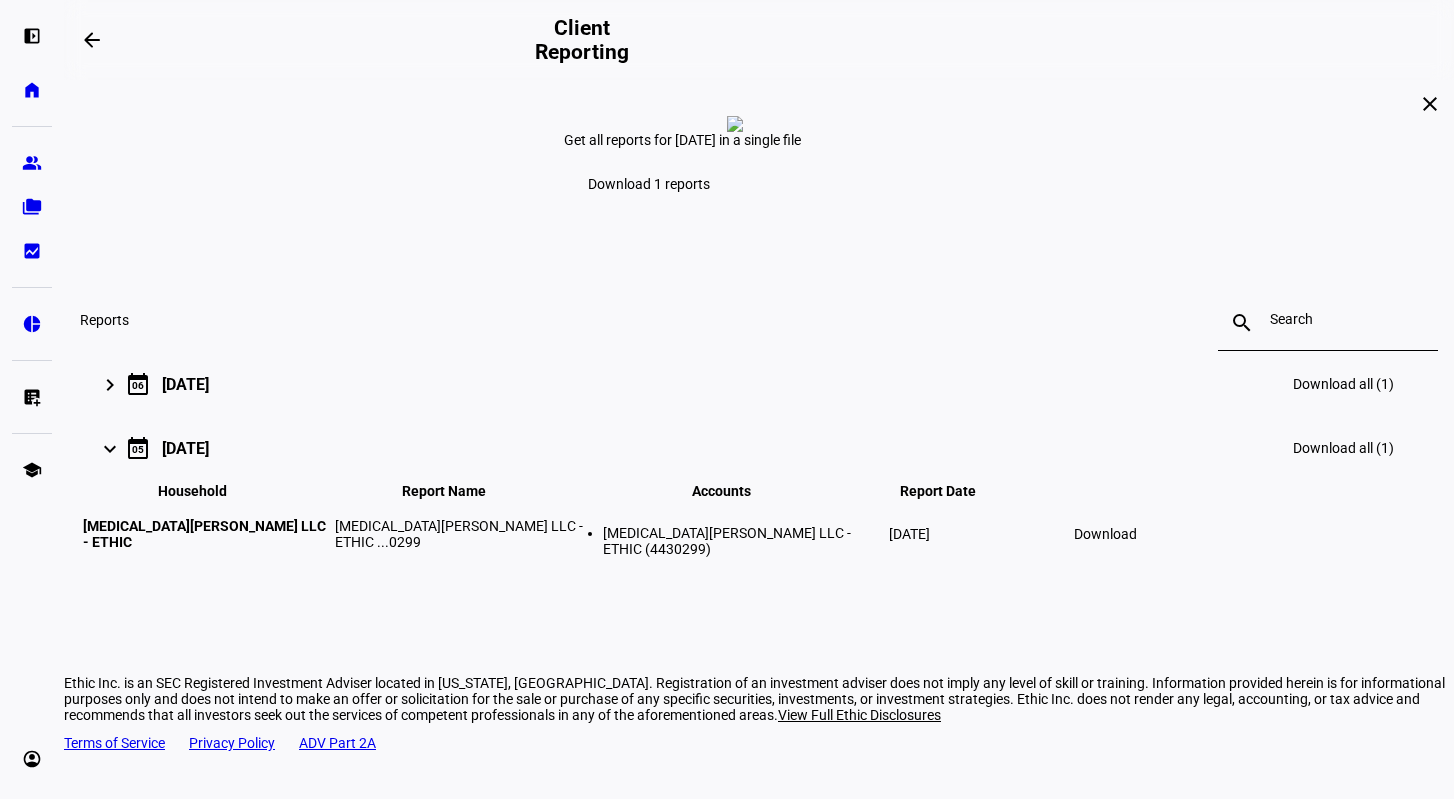 click on "keyboard_arrow_right" at bounding box center [110, 385] 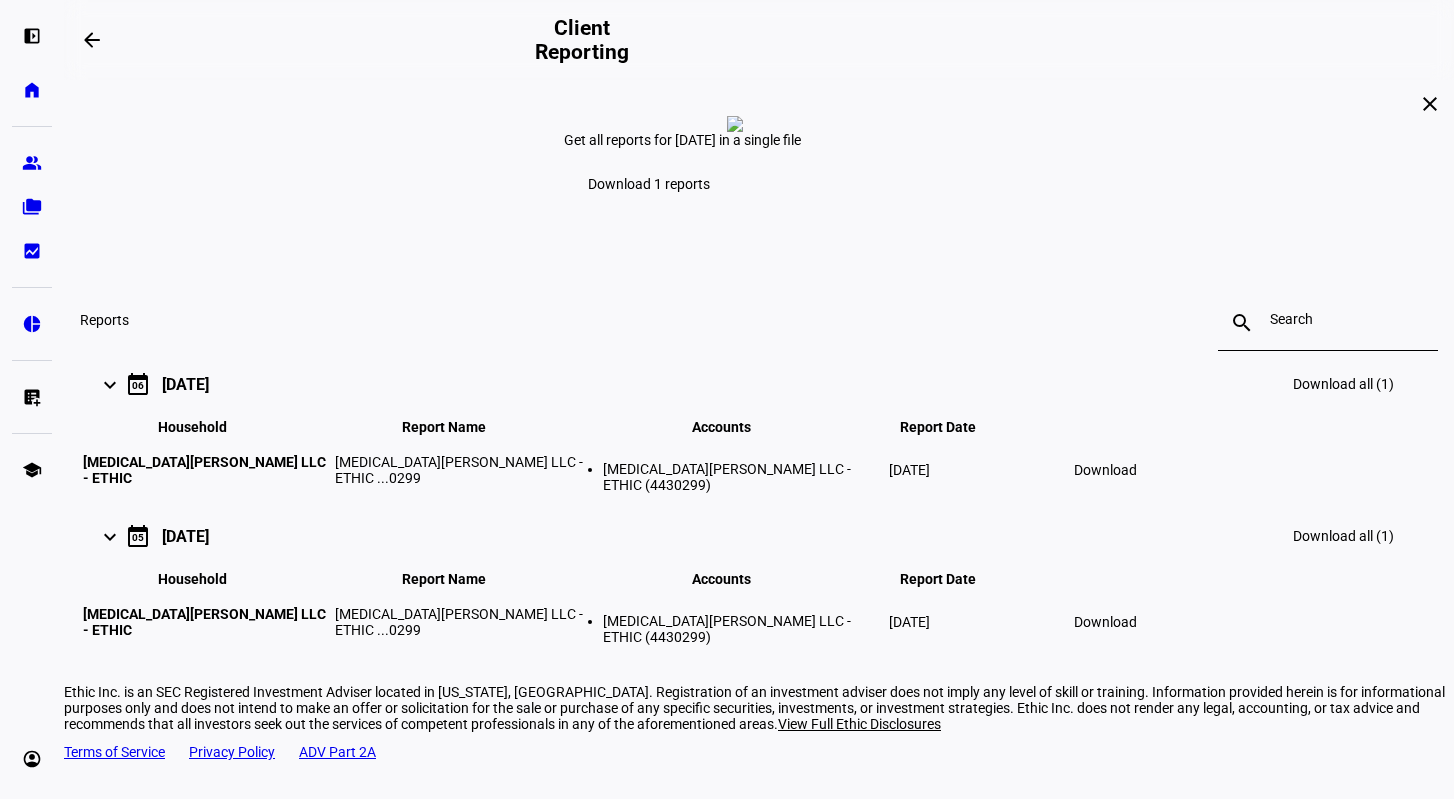 click on "Download" at bounding box center [1105, 470] 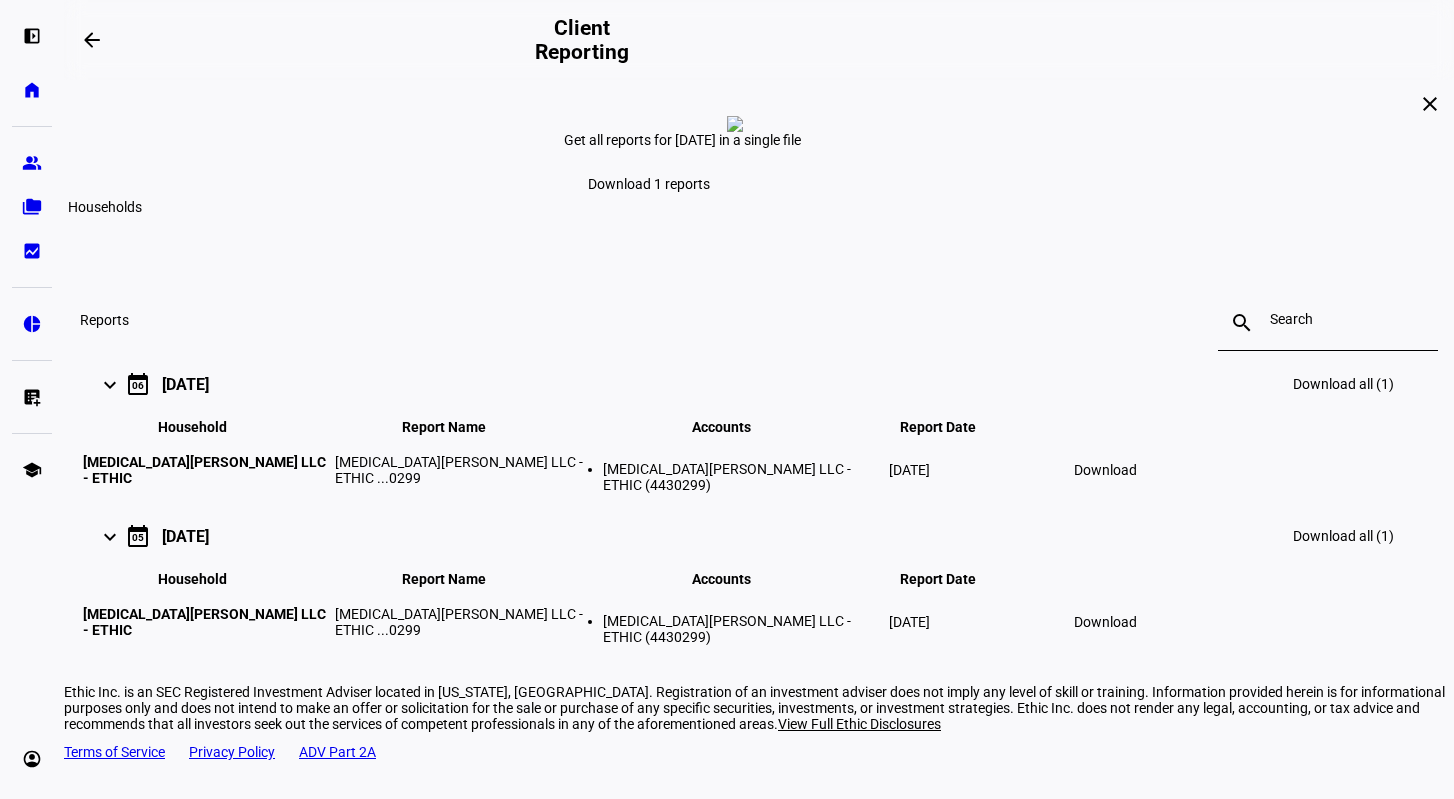 click on "folder_copy" at bounding box center (32, 207) 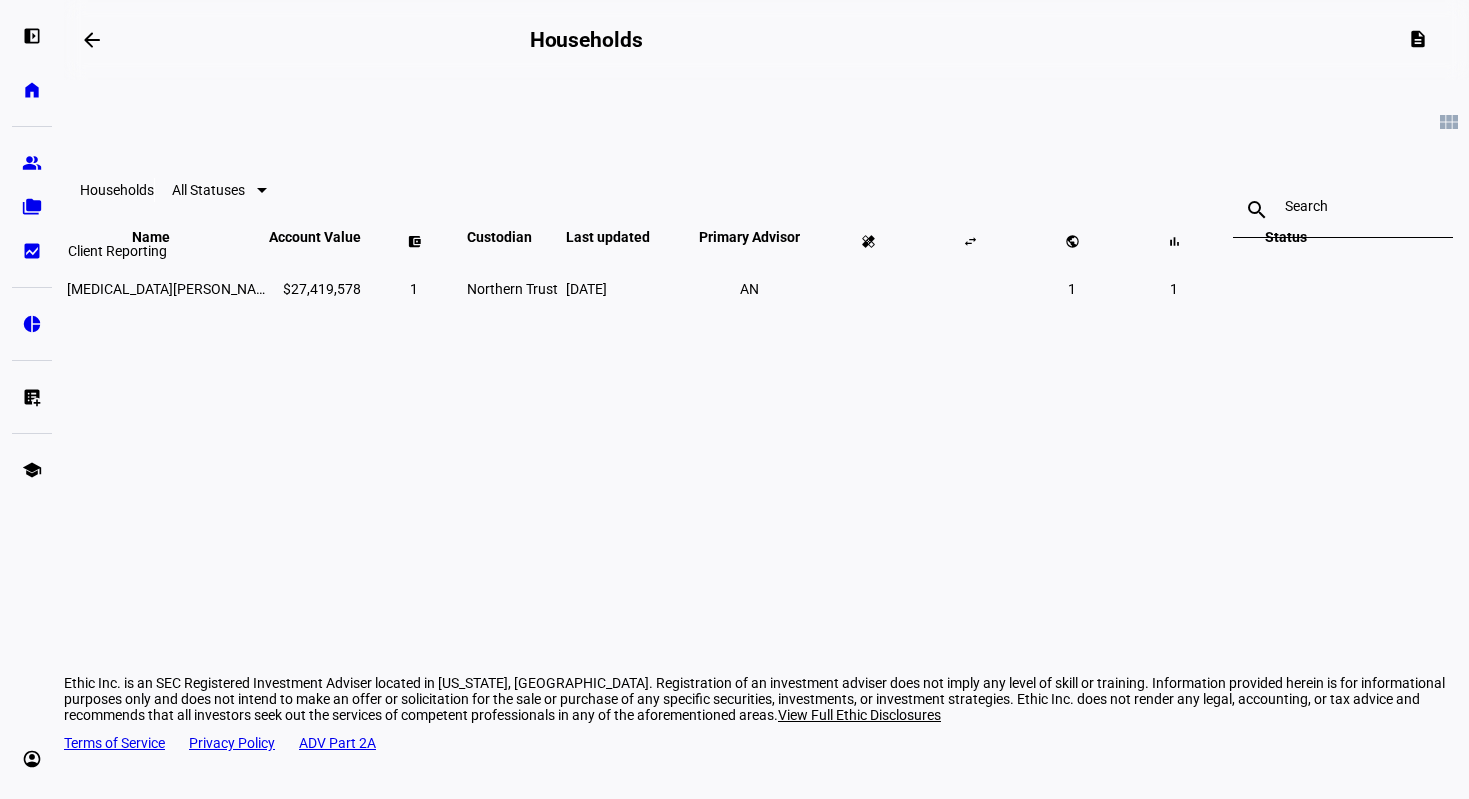 click on "bid_landscape" at bounding box center [32, 251] 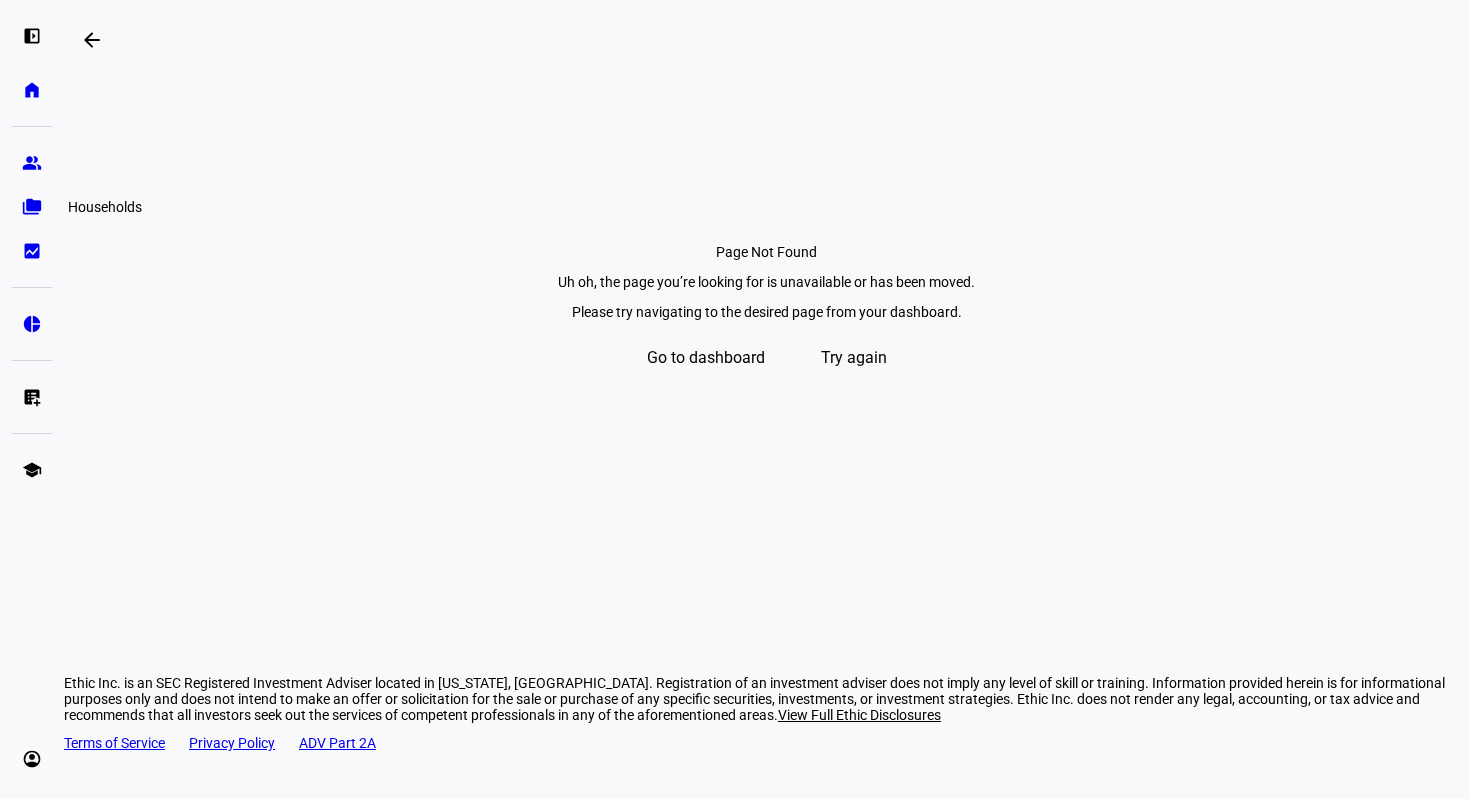 click on "folder_copy" at bounding box center [32, 207] 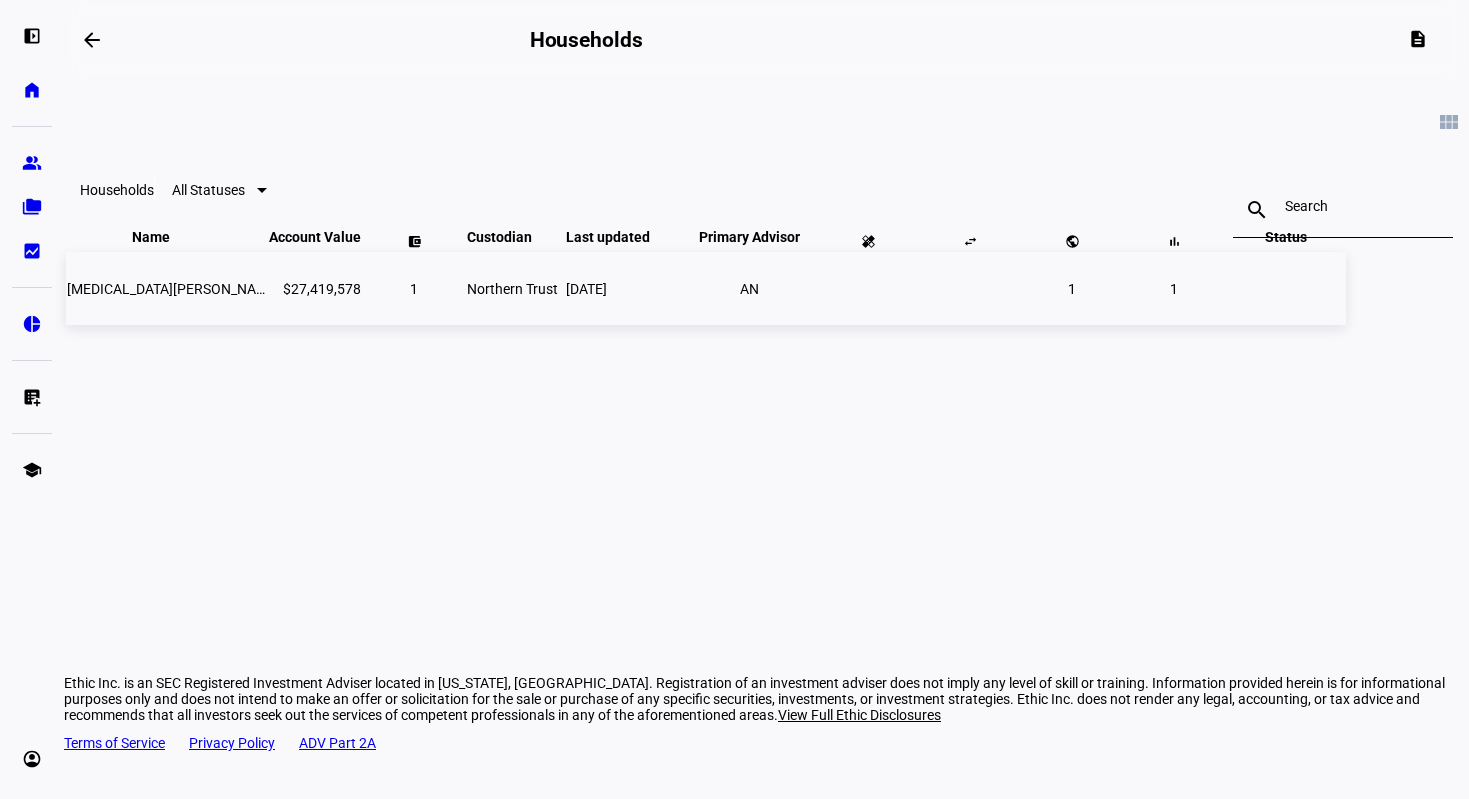 click on "[MEDICAL_DATA][PERSON_NAME] LLC - ETHIC" 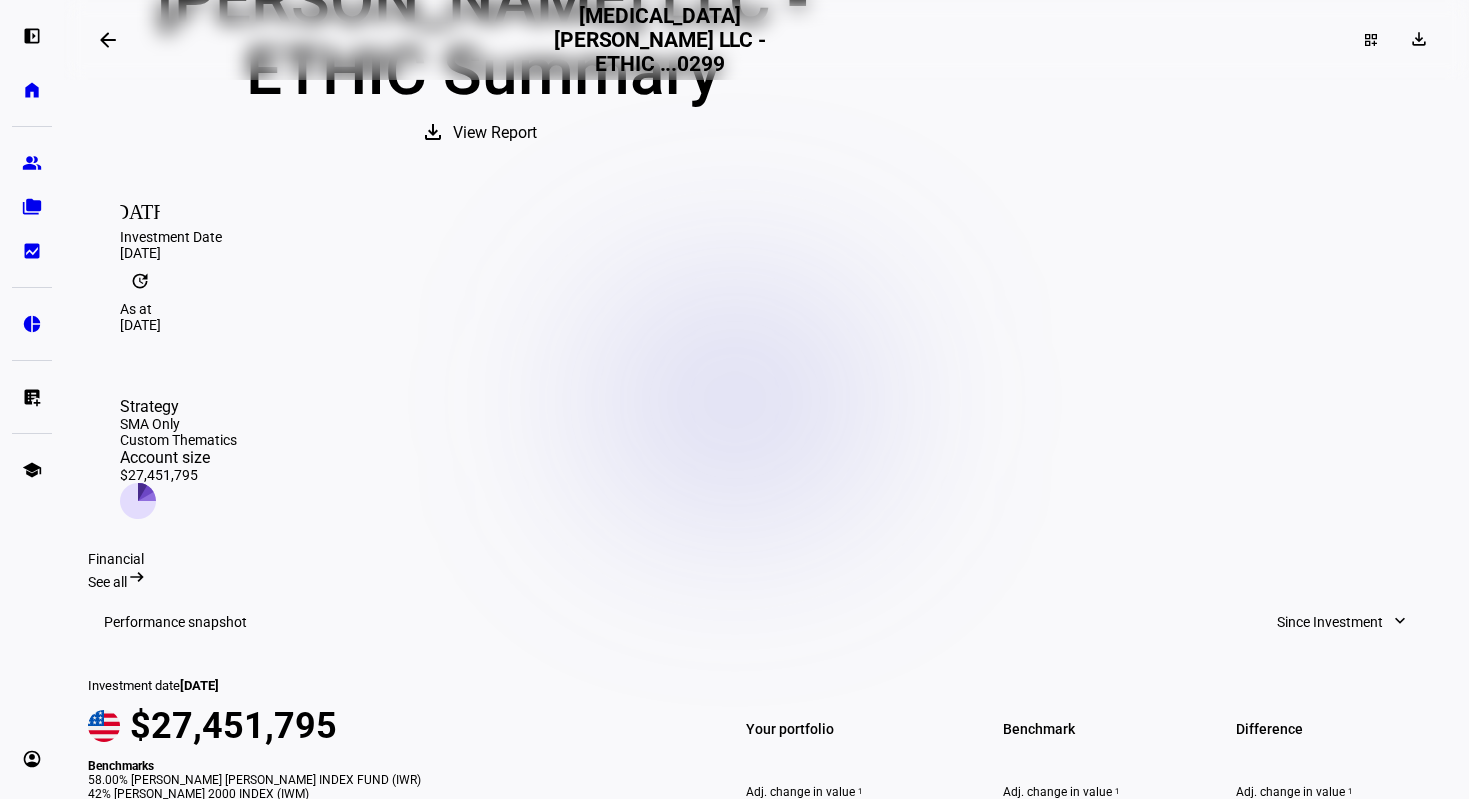 scroll, scrollTop: 400, scrollLeft: 0, axis: vertical 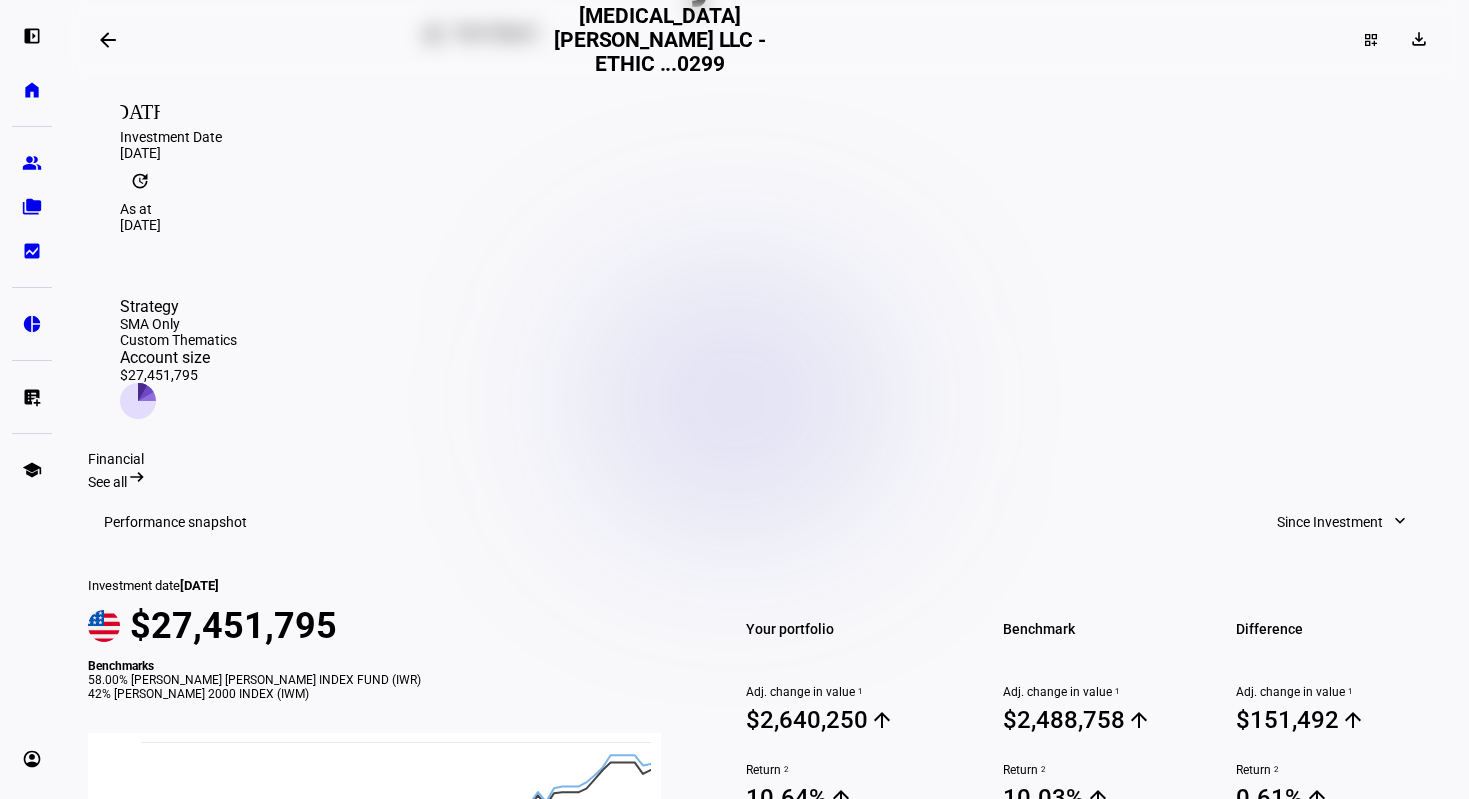 click on "expand_more" 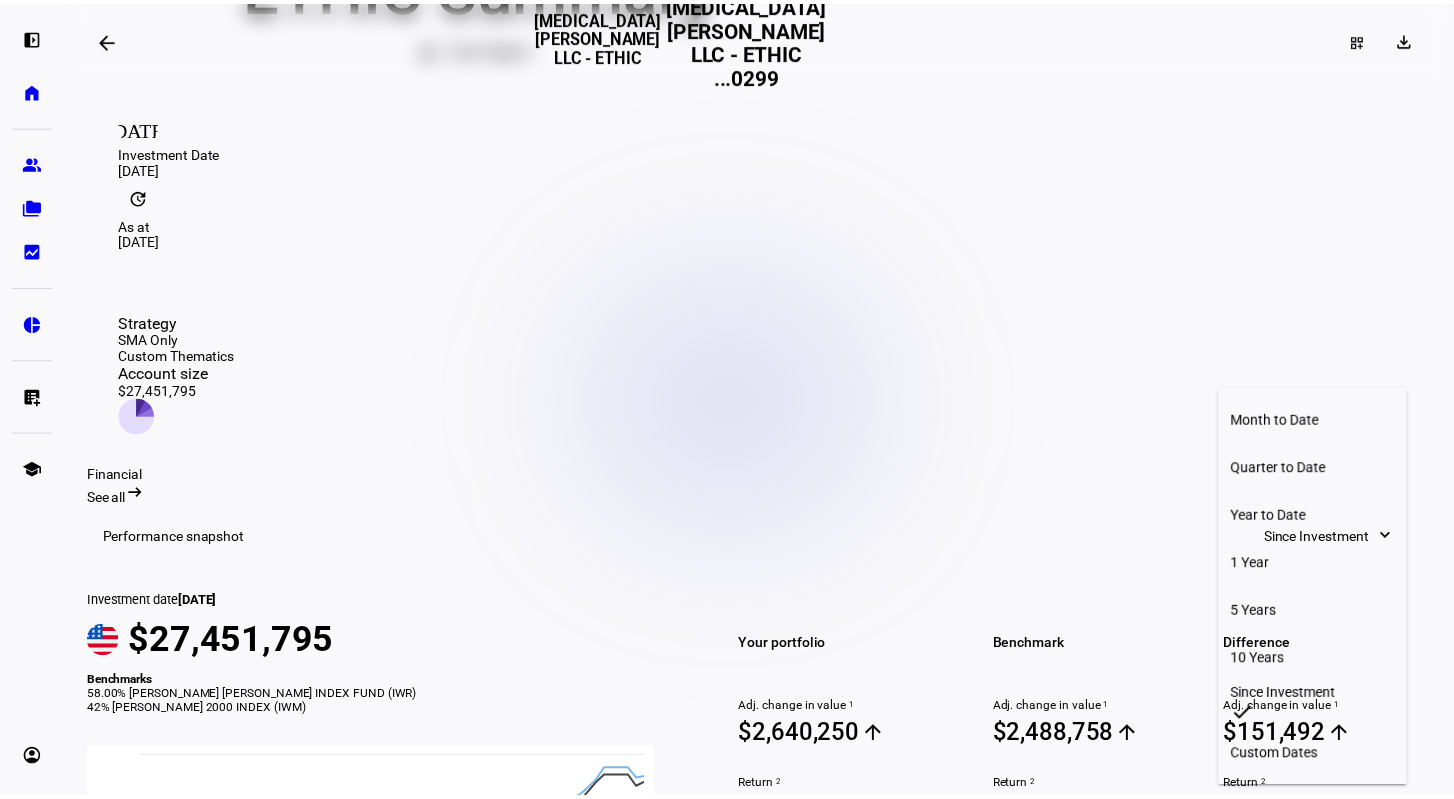 scroll, scrollTop: 432, scrollLeft: 0, axis: vertical 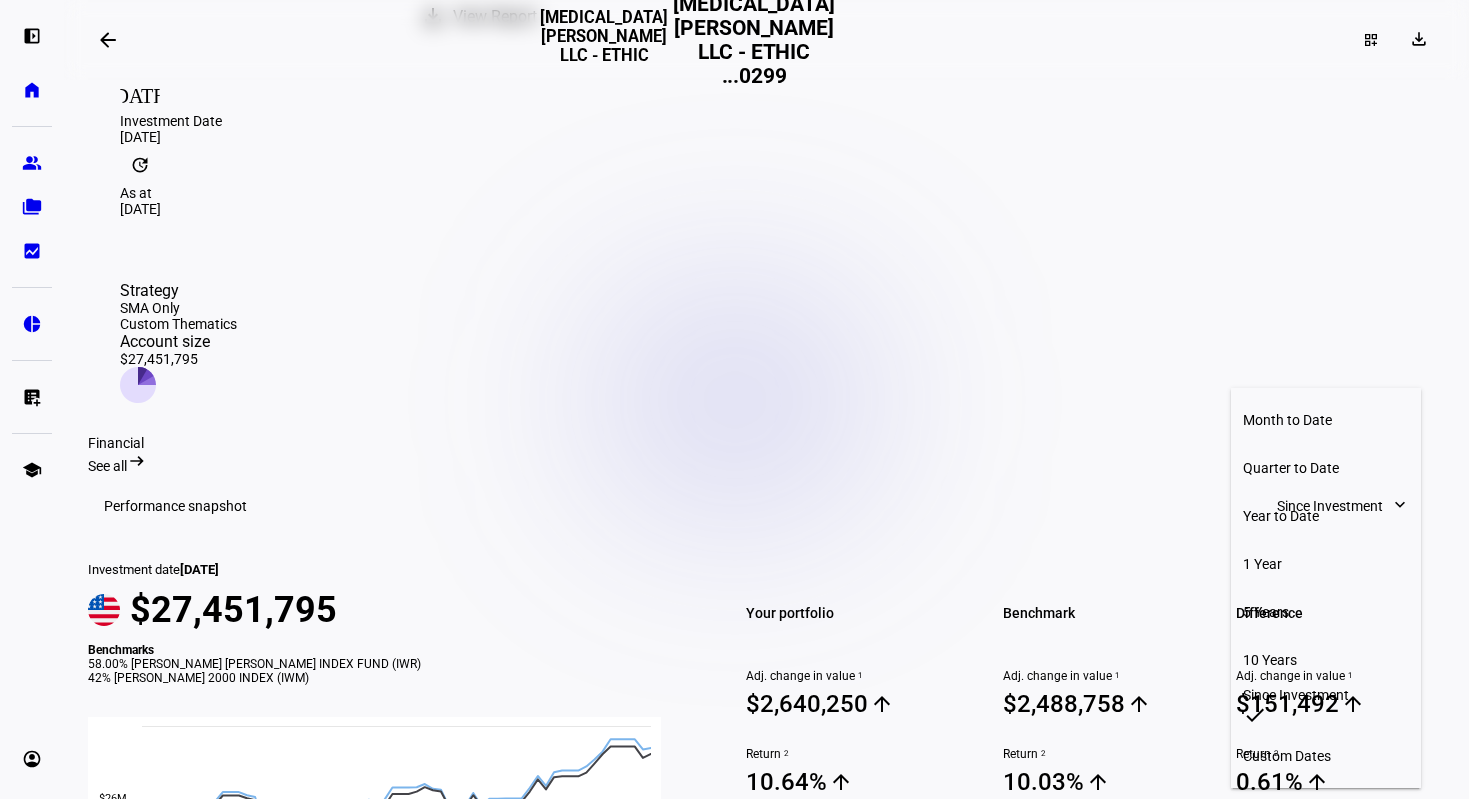 click on "Custom Dates" at bounding box center [1326, 756] 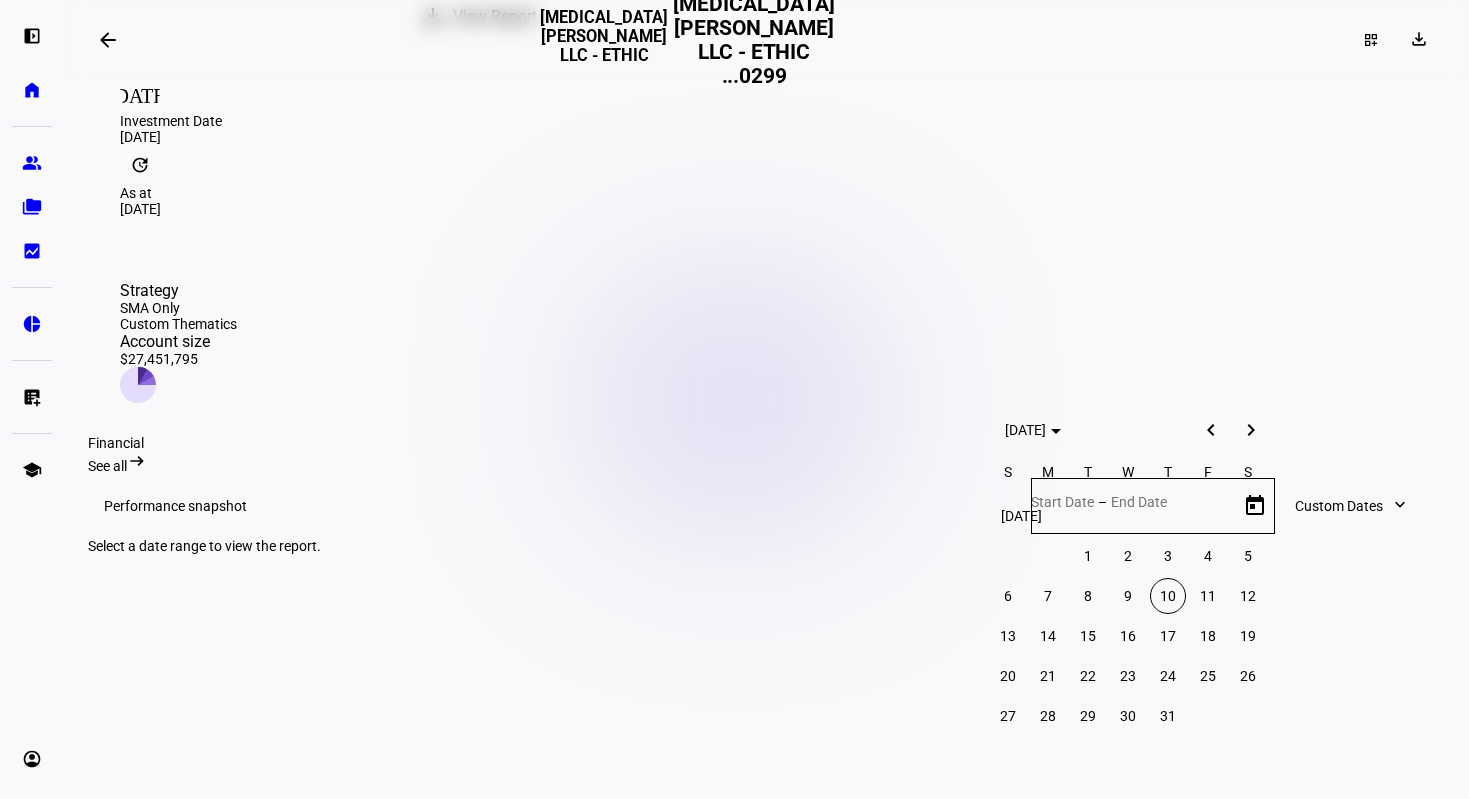 click at bounding box center (1211, 430) 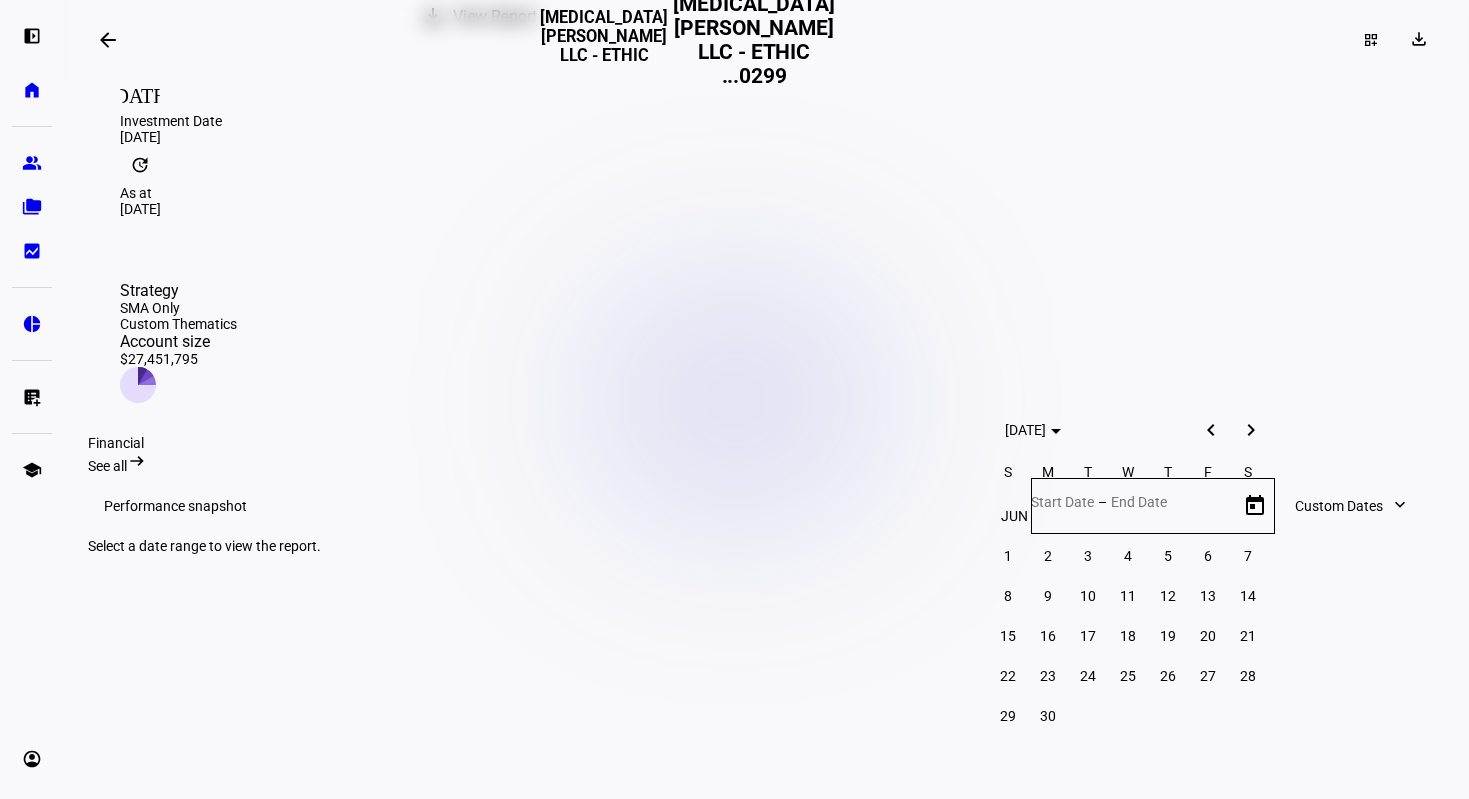 click on "1" at bounding box center (1008, 556) 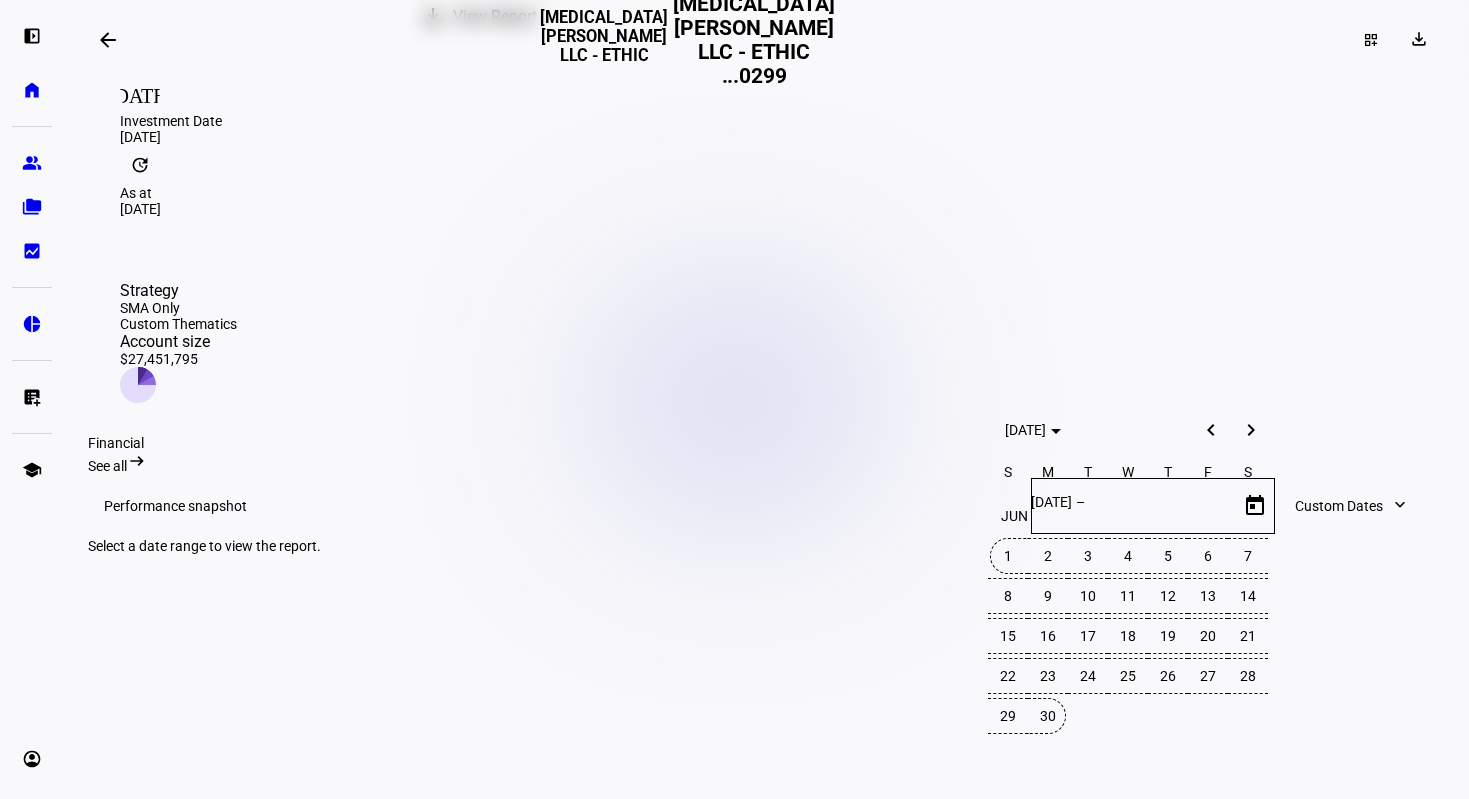 type 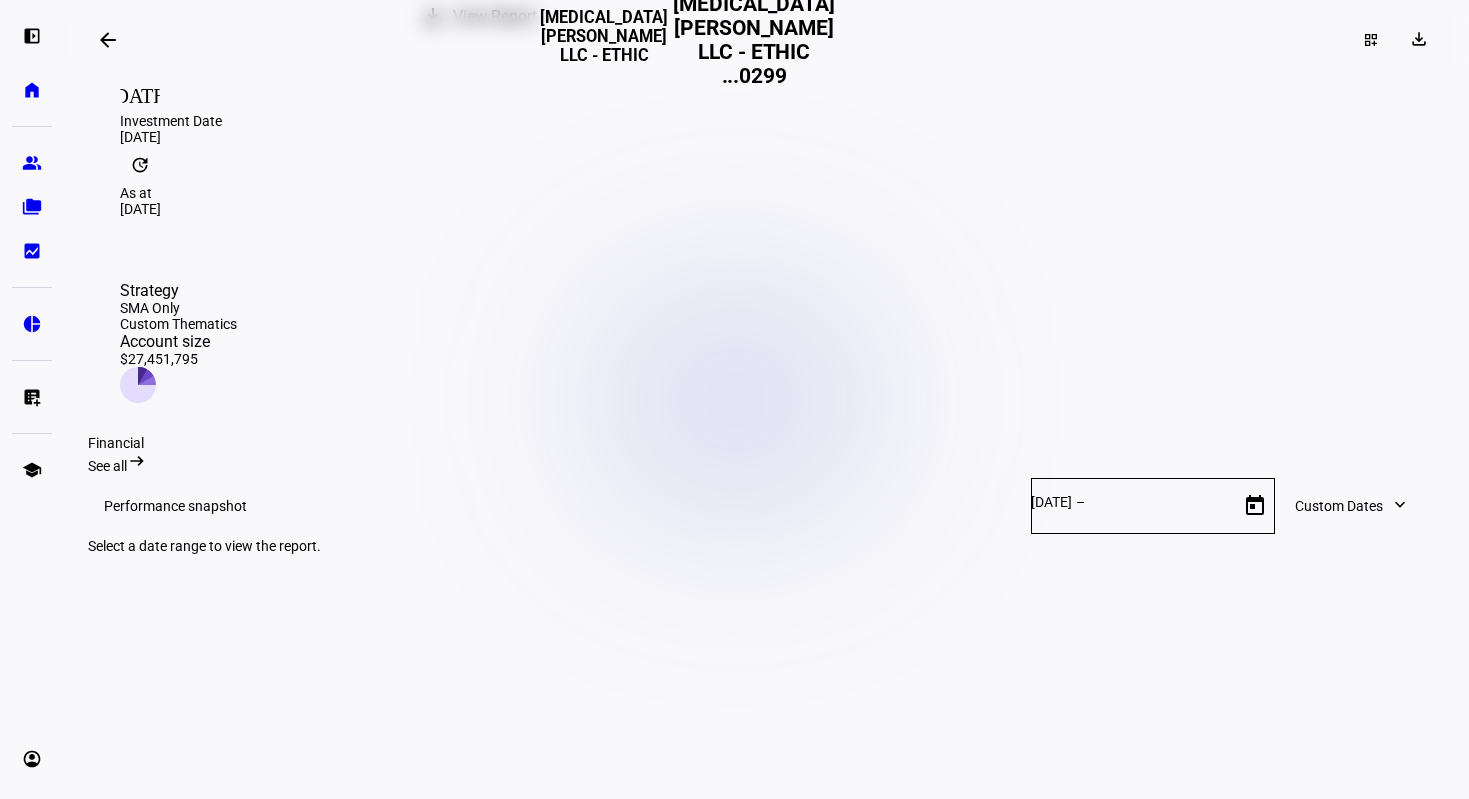 type on "[DATE]" 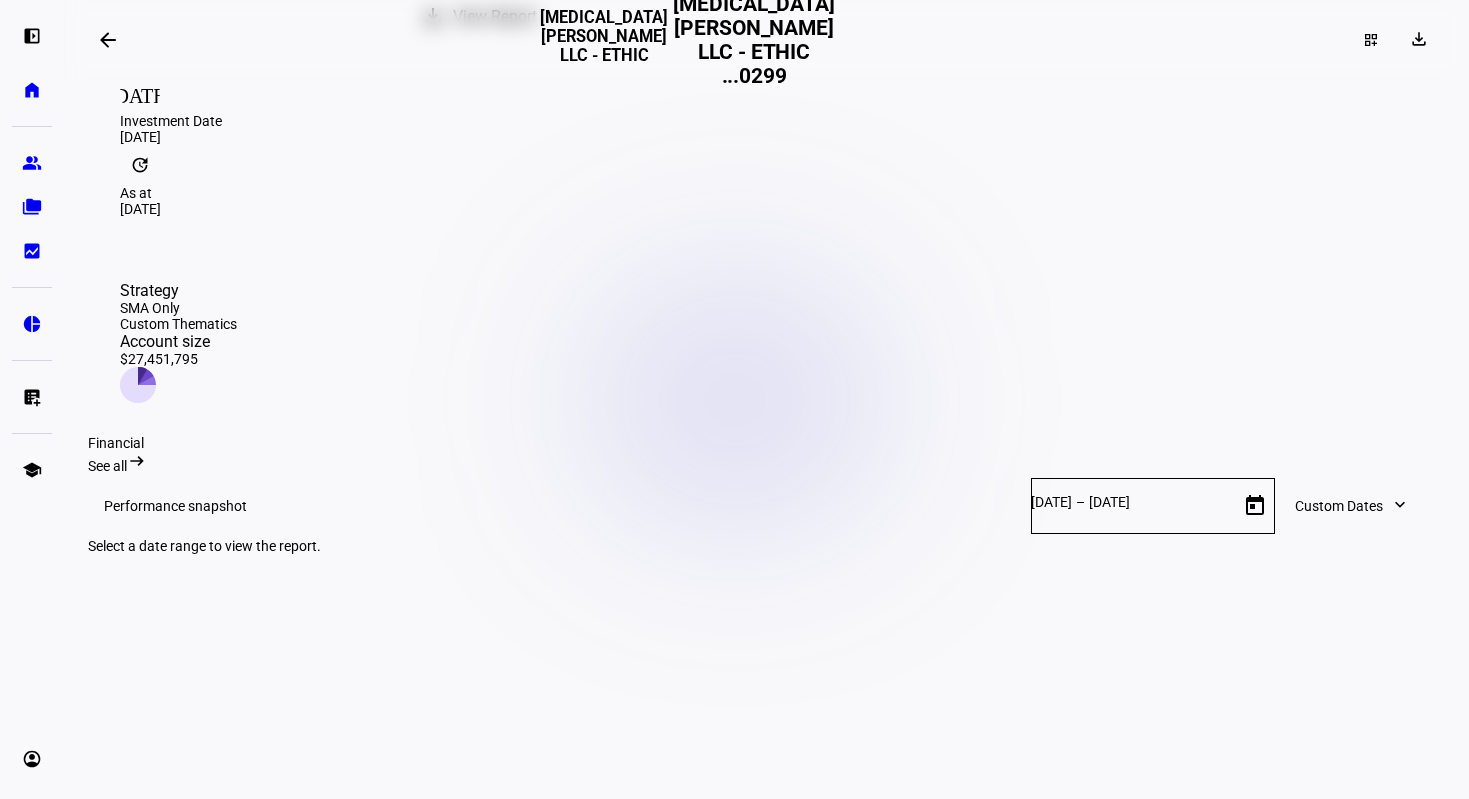 type 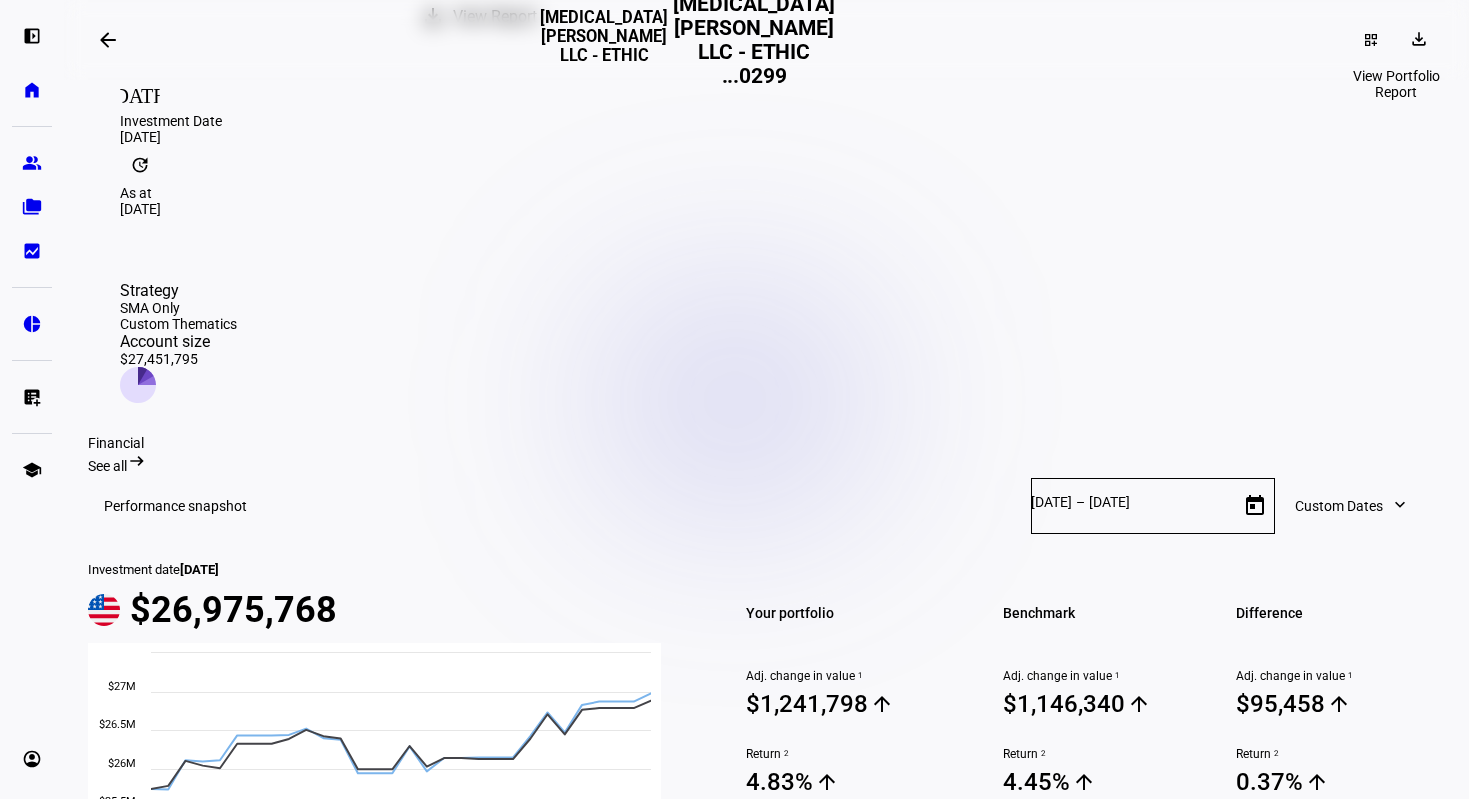 click on "download" 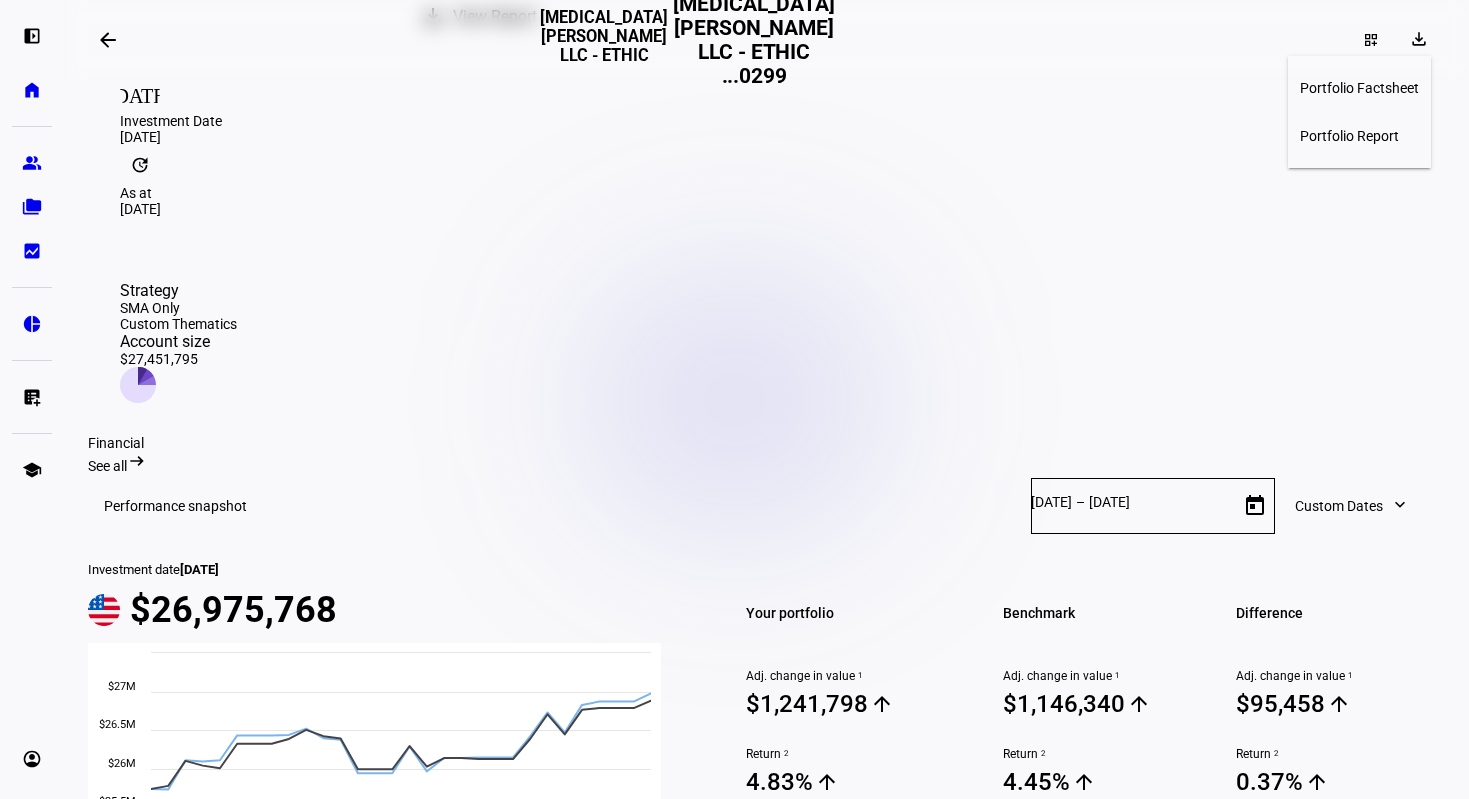 click on "Portfolio Report" at bounding box center [1359, 136] 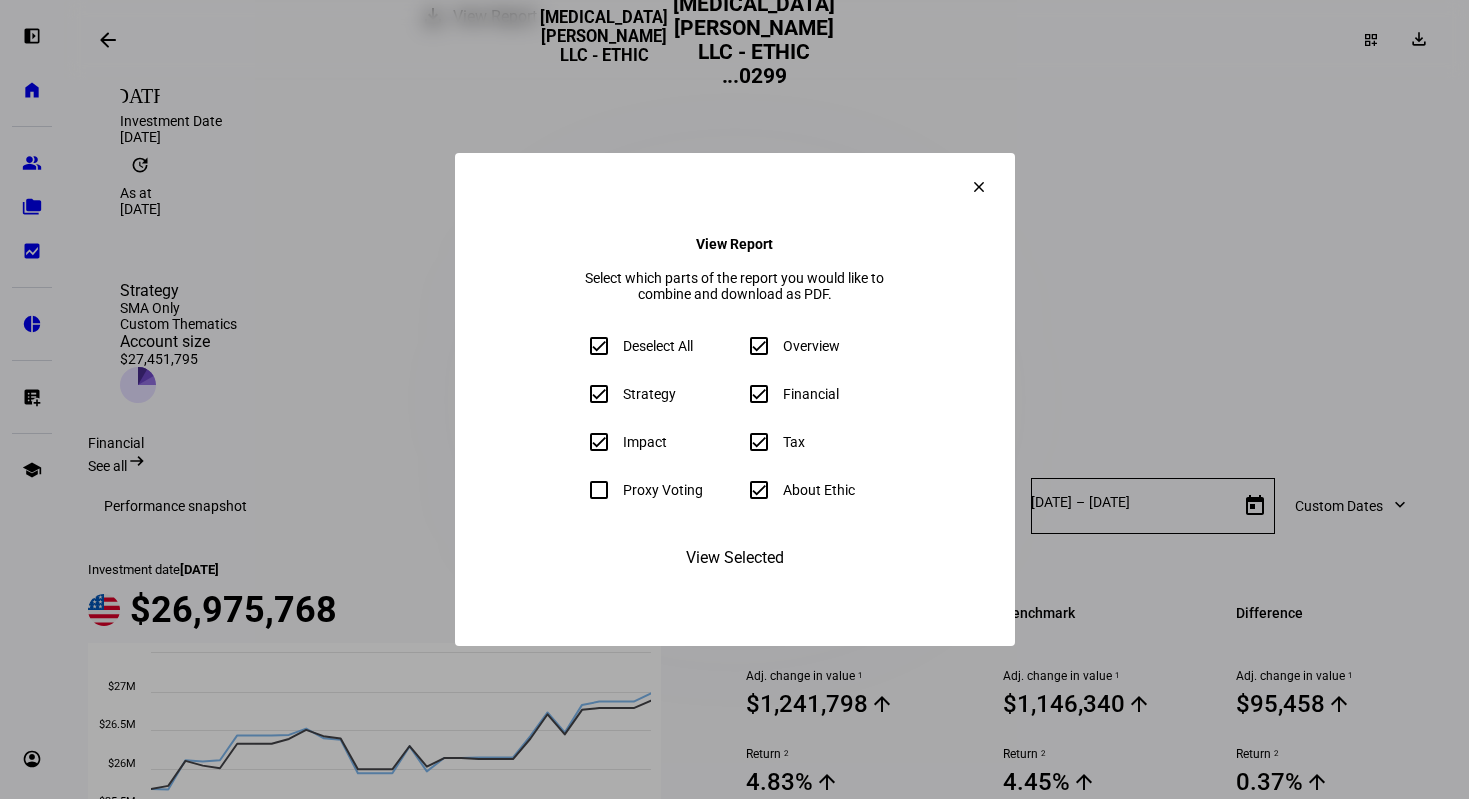 click on "View Selected" 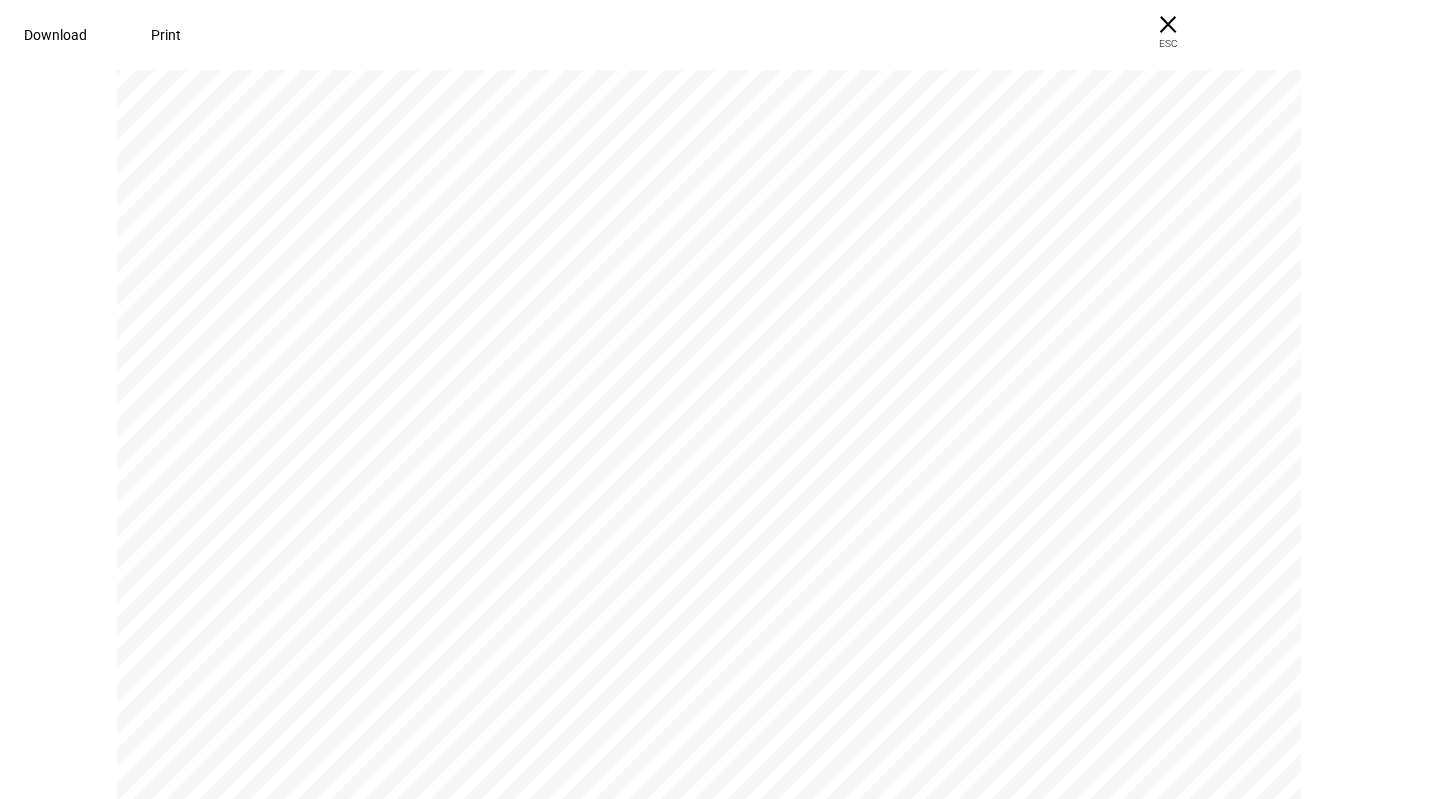 scroll, scrollTop: 3100, scrollLeft: 0, axis: vertical 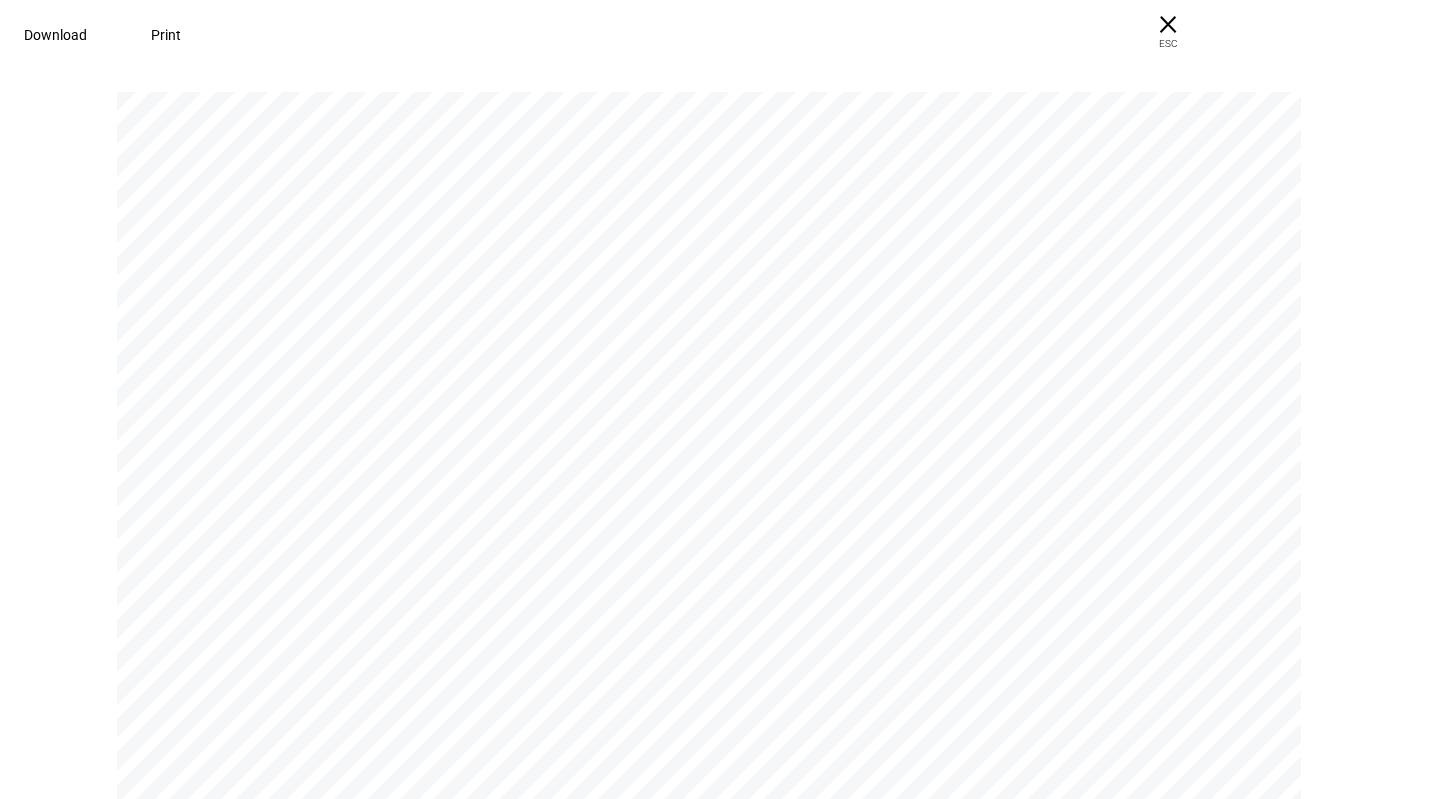 click on "Financial Gain insight into performance over time. Performance snapshot   Since Investment Investment date   [DATE] $27,451,795 Benchmarks 58.00% [PERSON_NAME] [PERSON_NAME] INDEX FUND (IWR)   42% [PERSON_NAME] 2000 INDEX (IWM) 1.   Please review disclosures related to performance calculations, benchmark, etc. at the end of this report 2.   Performance numbers over one year are annualized $22.5M $25M $27.5M Jun '[DATE] Adj. change in value $2,640,250 Return 10.64% Your portfolio 1  2  Adj. change in value $2,488,758 Return 10.03% Benchmark 1  2  Adj. change in value $151,492 Return 0.61% Difference 1  2  Performance 0% 2% 4% Portfolio   Benchmark [DATE]   Jun '[DATE] Performance (Last 12 Months) [DATE]   4.45%   4.83%   4.79% [DATE]   3.47%   3.72%   3.69% Month      Benchmark   Portfolio Gross Return Portfolio Net Return Asset Consulting Group   [MEDICAL_DATA][PERSON_NAME] LLC - ETHIC ...0299 | Portfolio Report   Powered by Page 3 of 15" at bounding box center (718, 869) 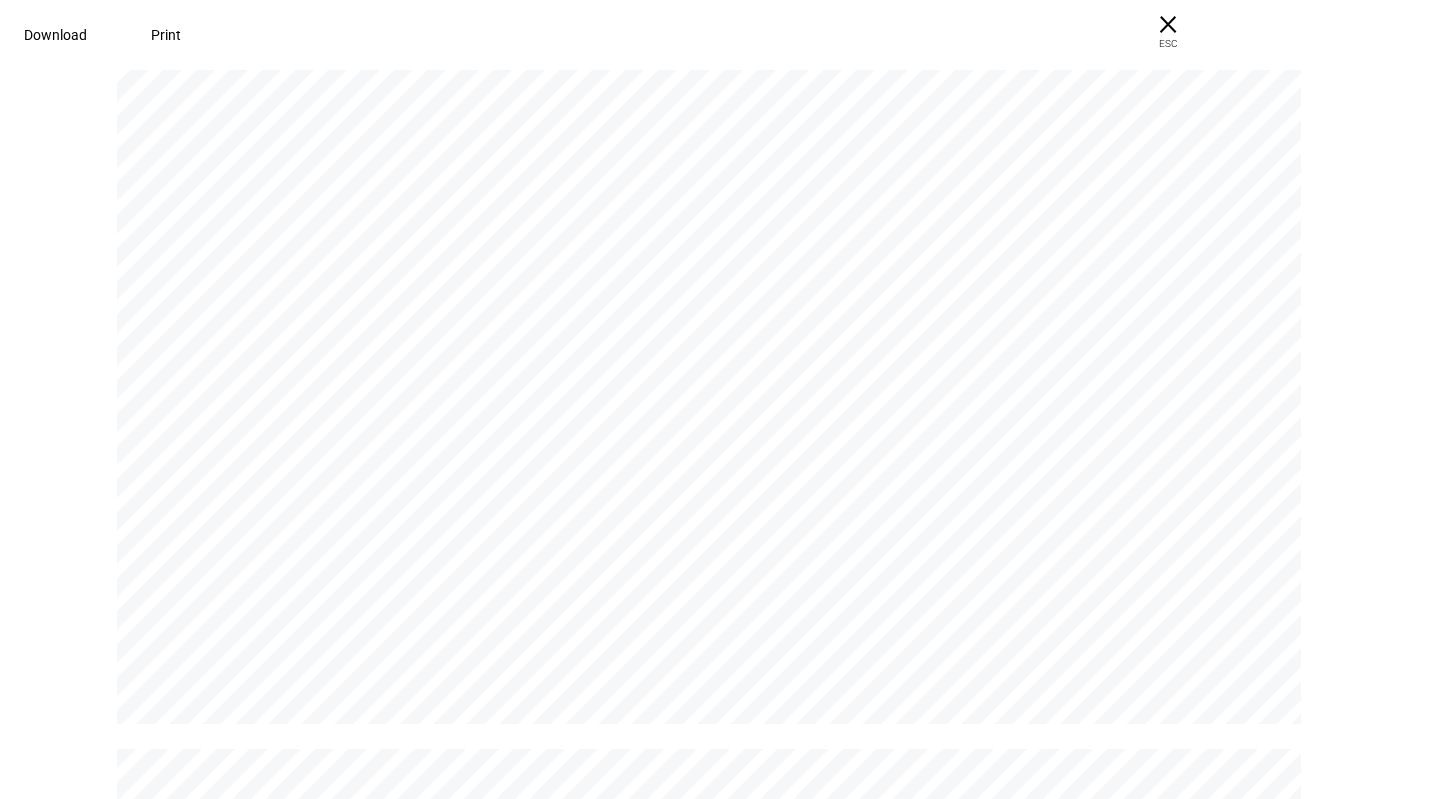 scroll, scrollTop: 4200, scrollLeft: 0, axis: vertical 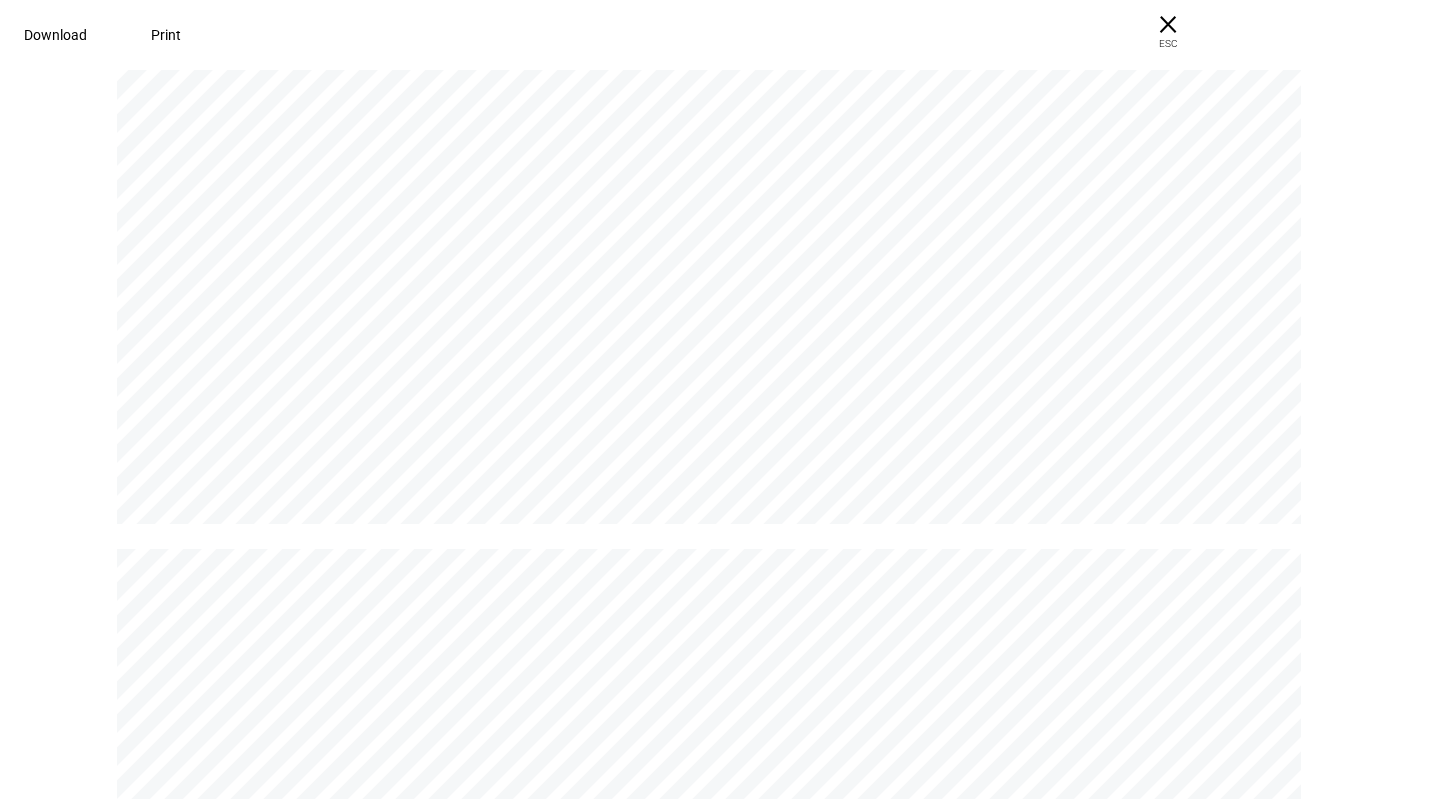 click on "Download" at bounding box center (55, 35) 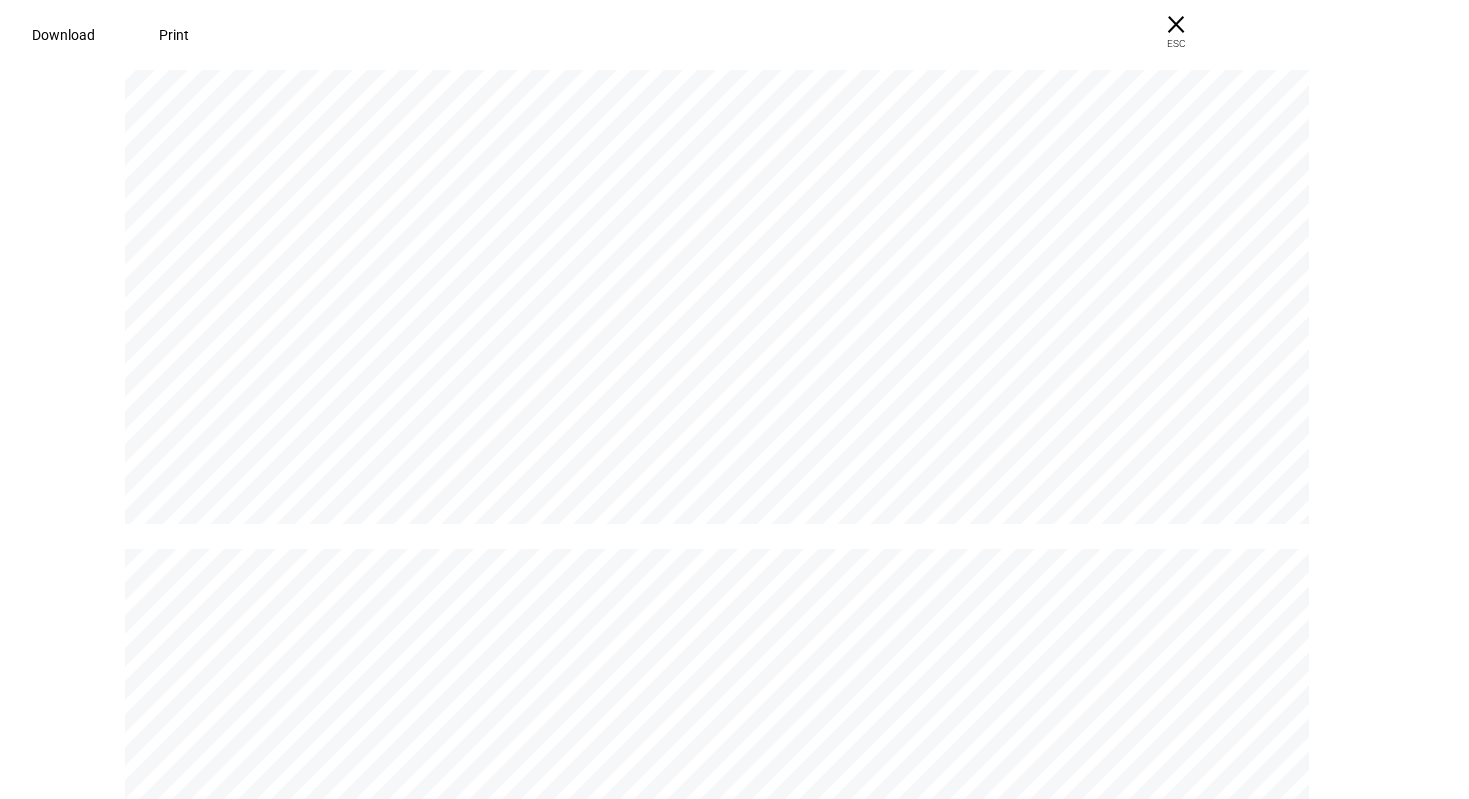 scroll, scrollTop: 3800, scrollLeft: 0, axis: vertical 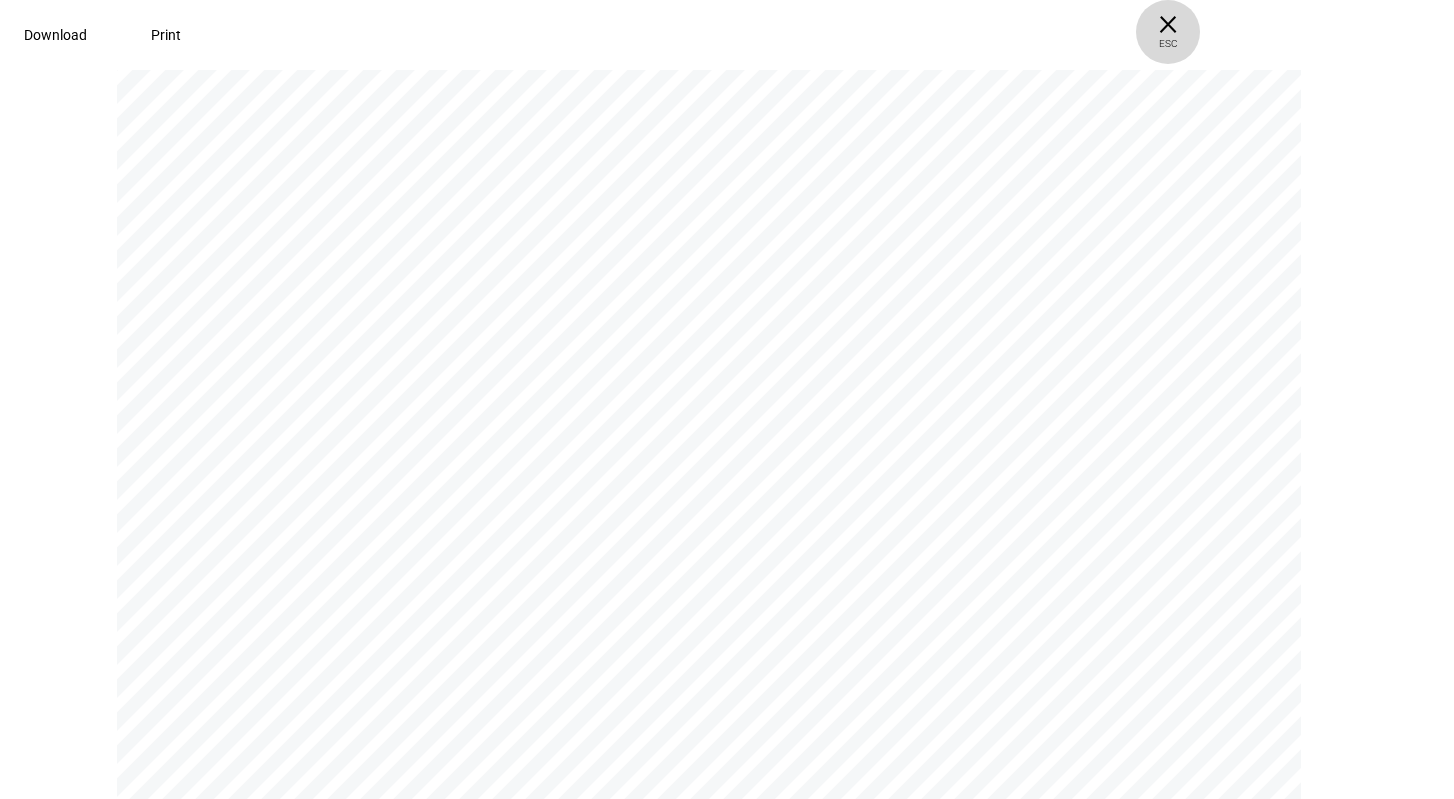 click on "×  ESC" at bounding box center [1168, 32] 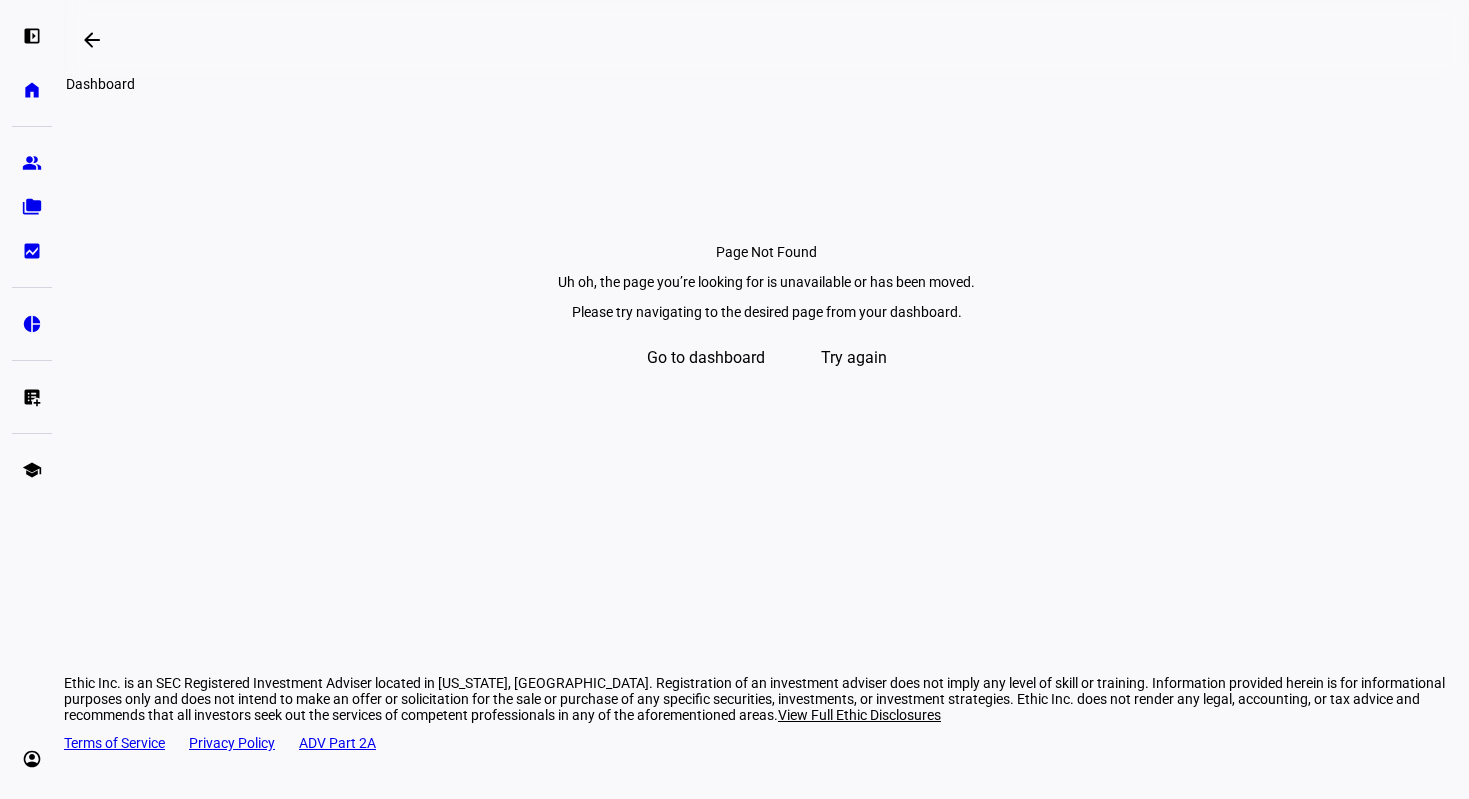 click on "arrow_backwards" at bounding box center [92, 40] 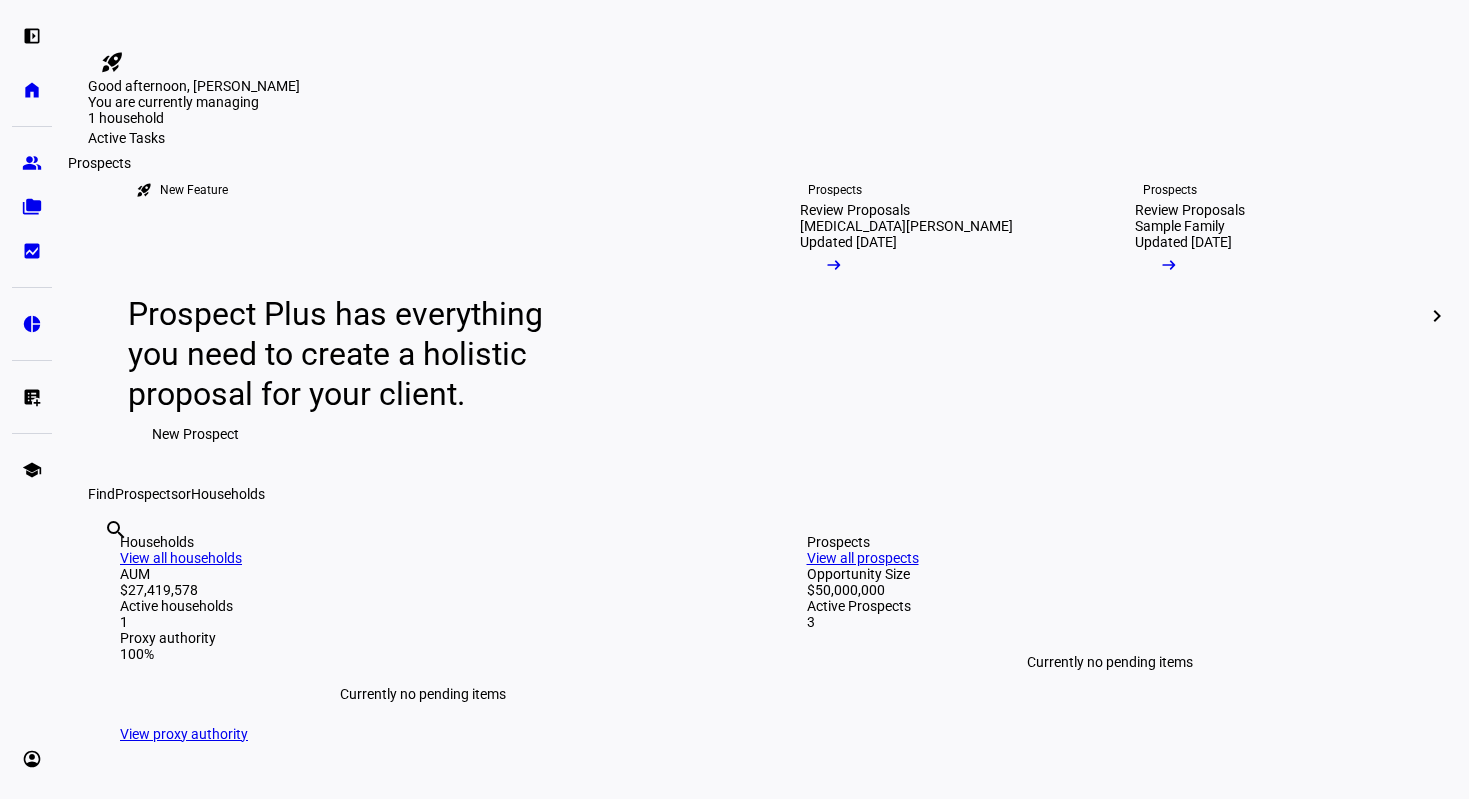 click on "group" at bounding box center [32, 163] 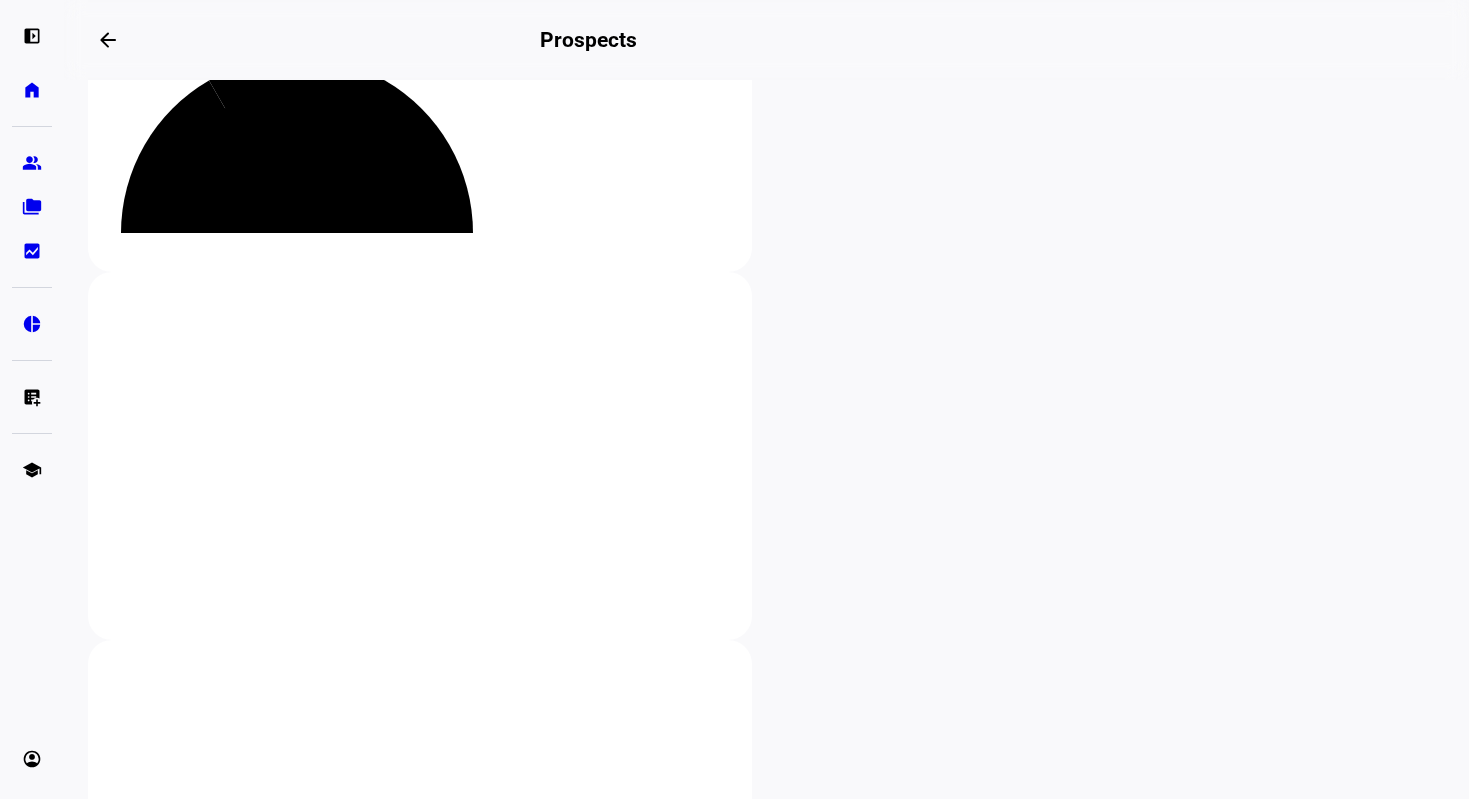 scroll, scrollTop: 500, scrollLeft: 0, axis: vertical 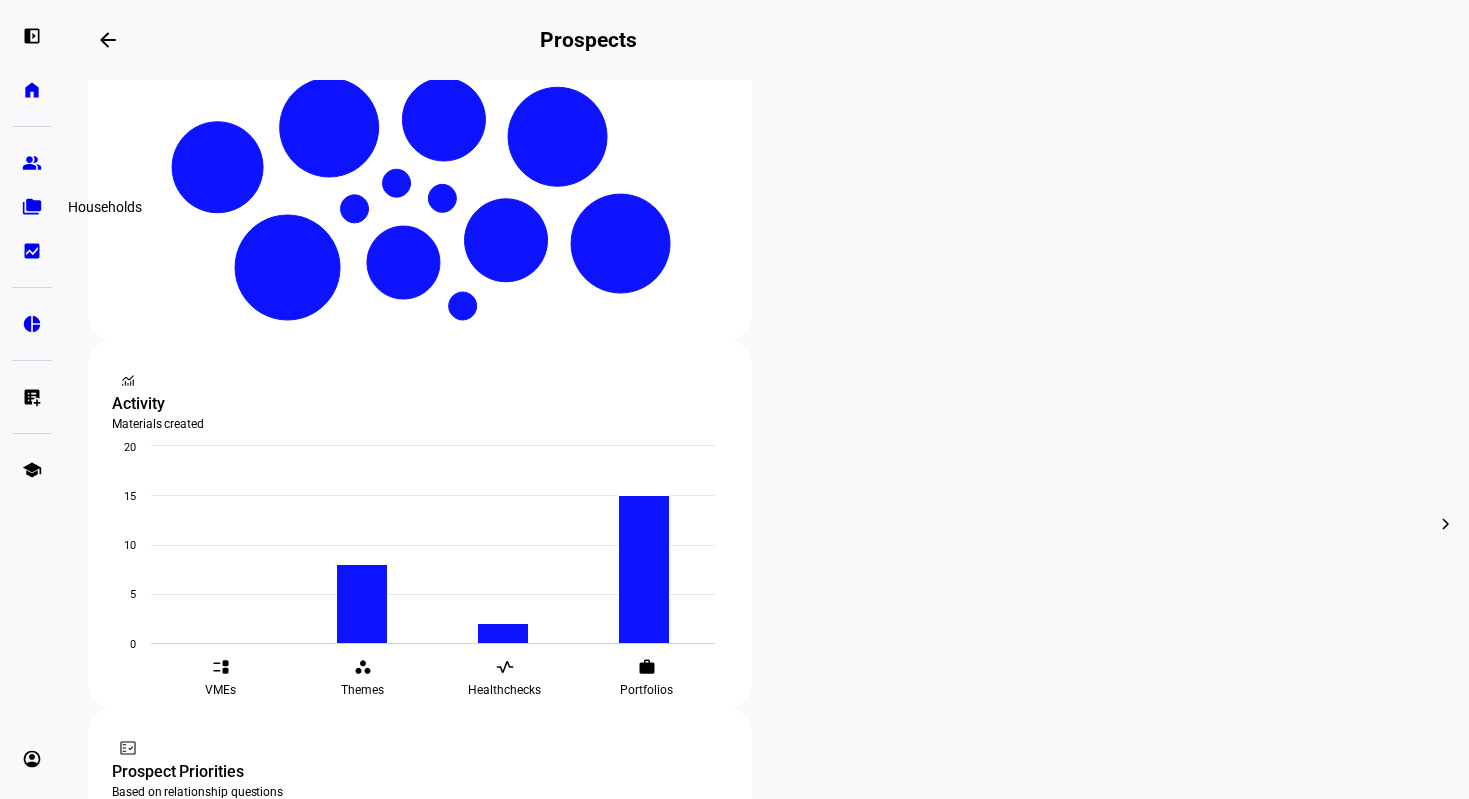 click on "folder_copy" at bounding box center [32, 207] 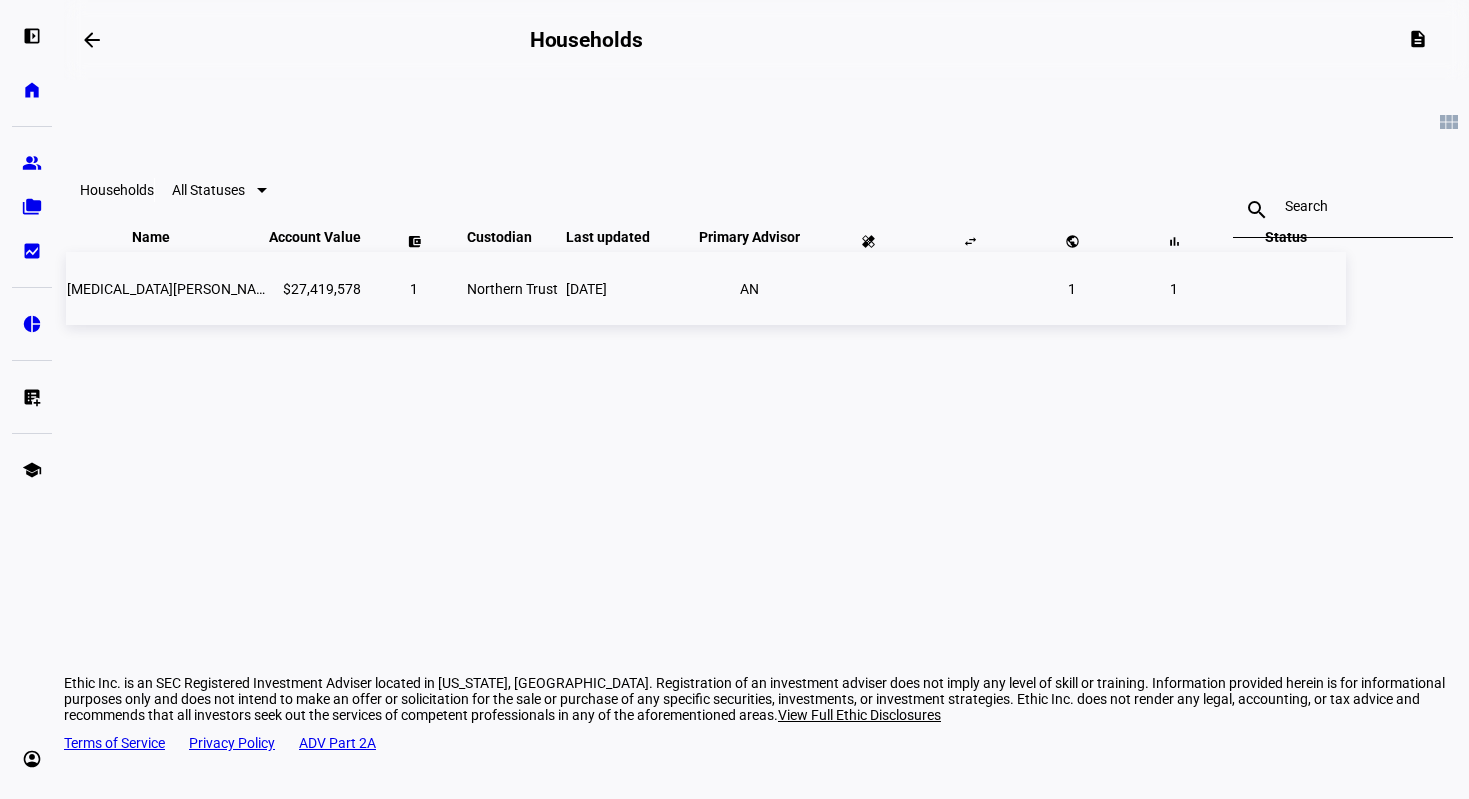 click on "[MEDICAL_DATA][PERSON_NAME] LLC - ETHIC" 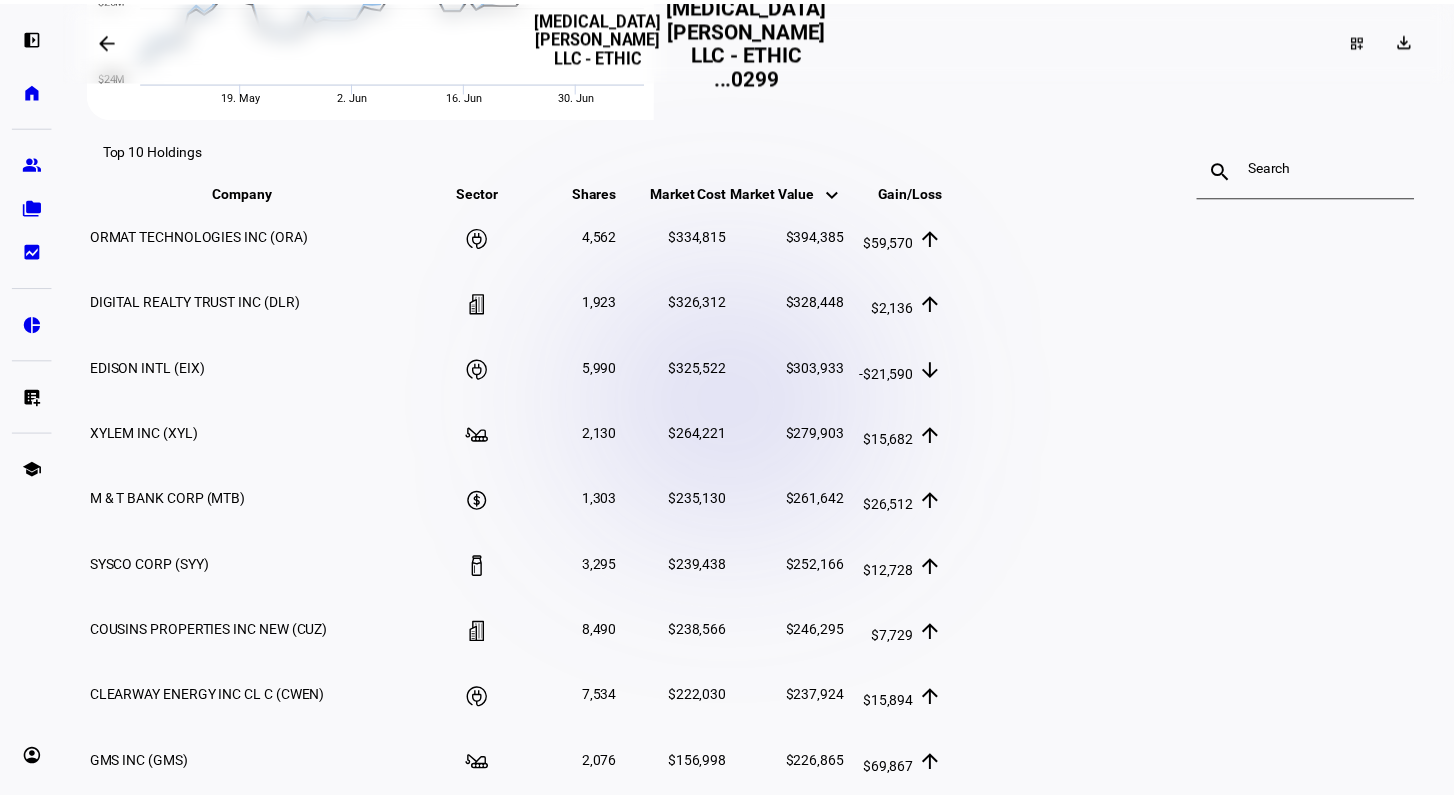 scroll, scrollTop: 732, scrollLeft: 0, axis: vertical 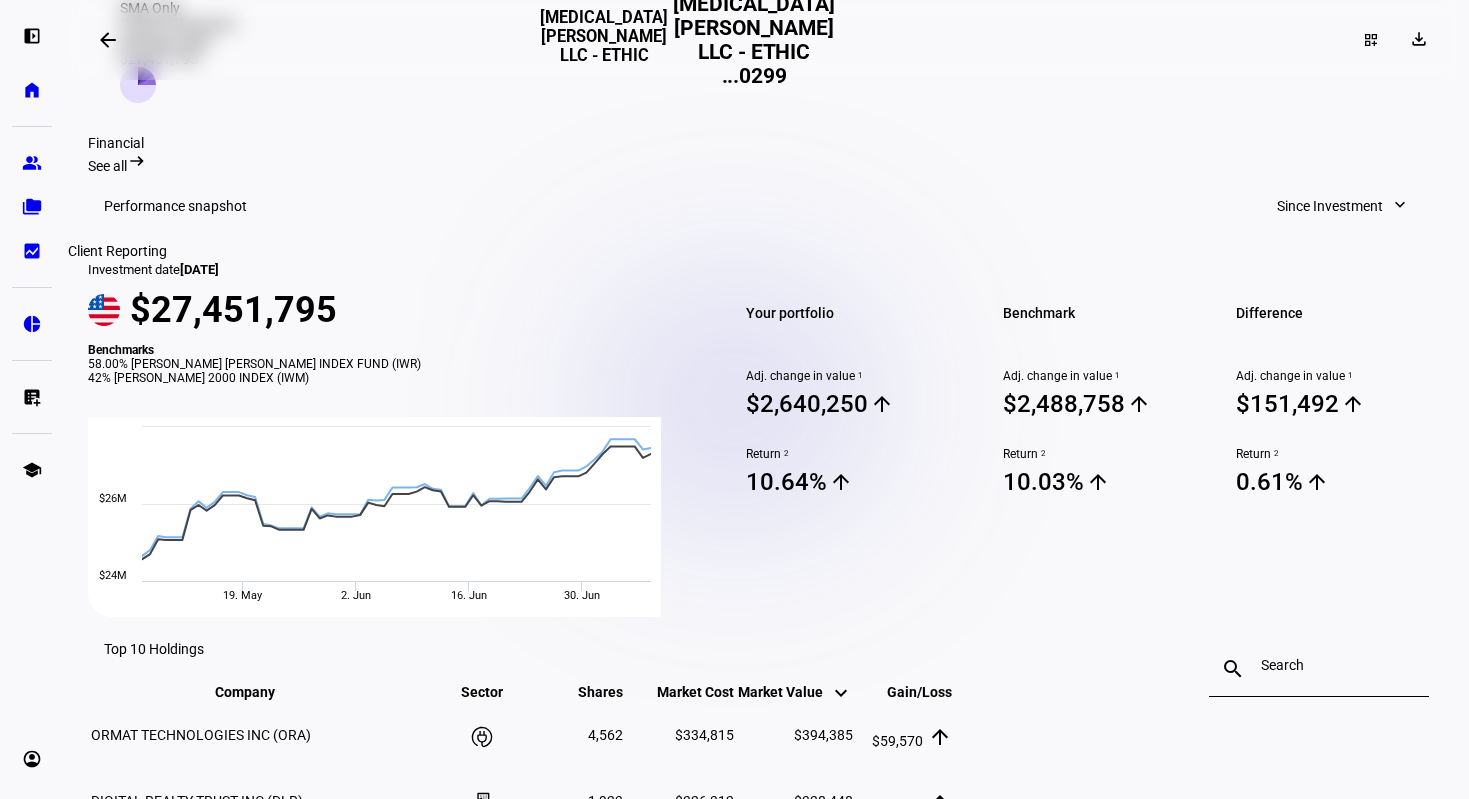click on "bid_landscape" at bounding box center [32, 251] 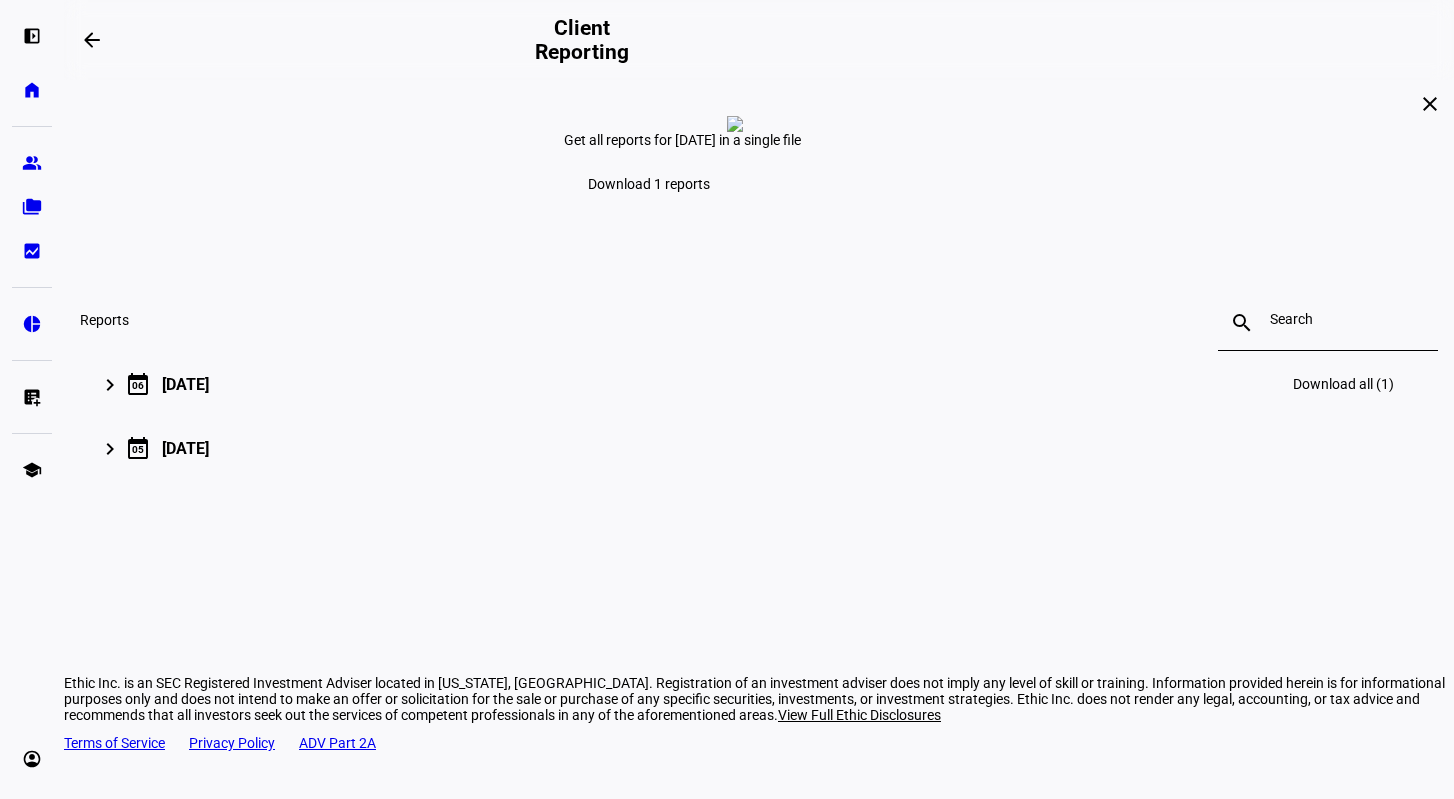 click on "keyboard_arrow_right" at bounding box center (110, 385) 